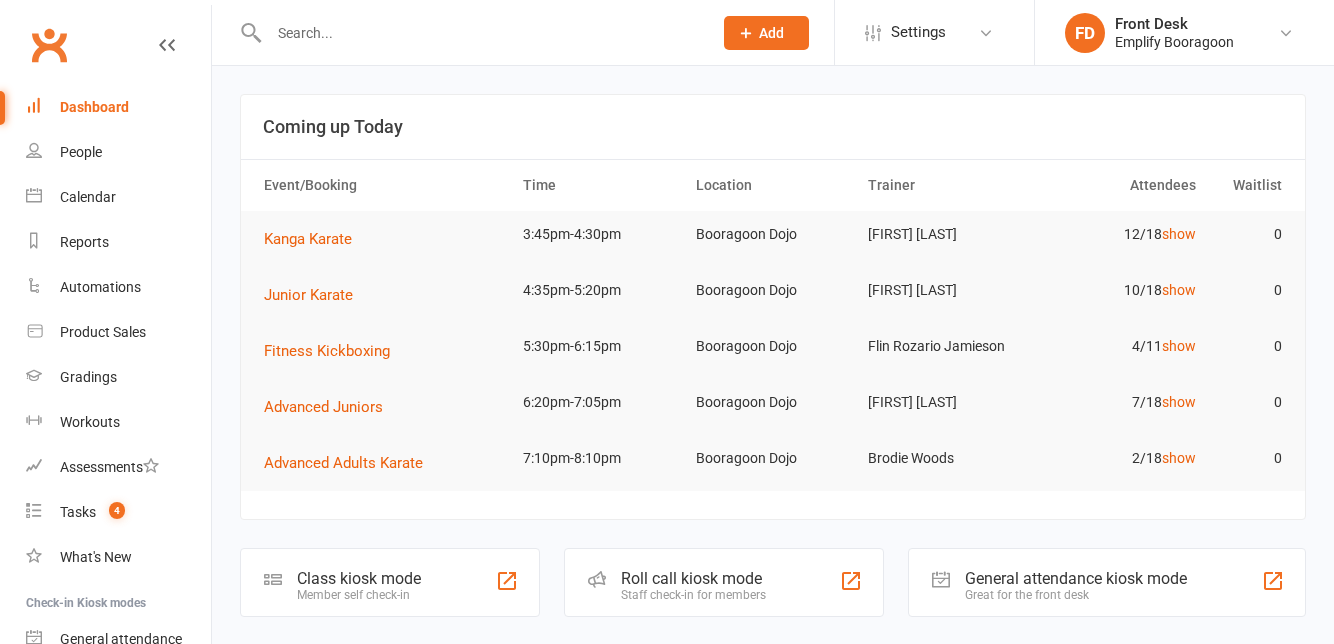 scroll, scrollTop: 0, scrollLeft: 0, axis: both 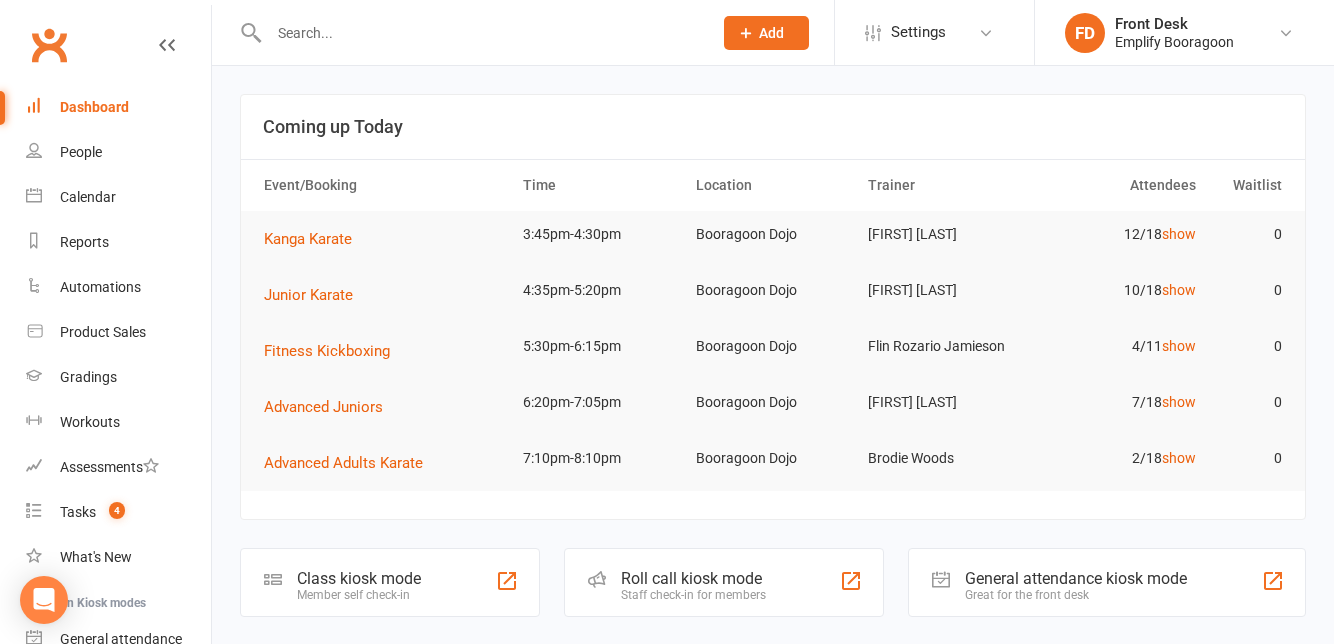 click on "Class kiosk mode Member self check-in" 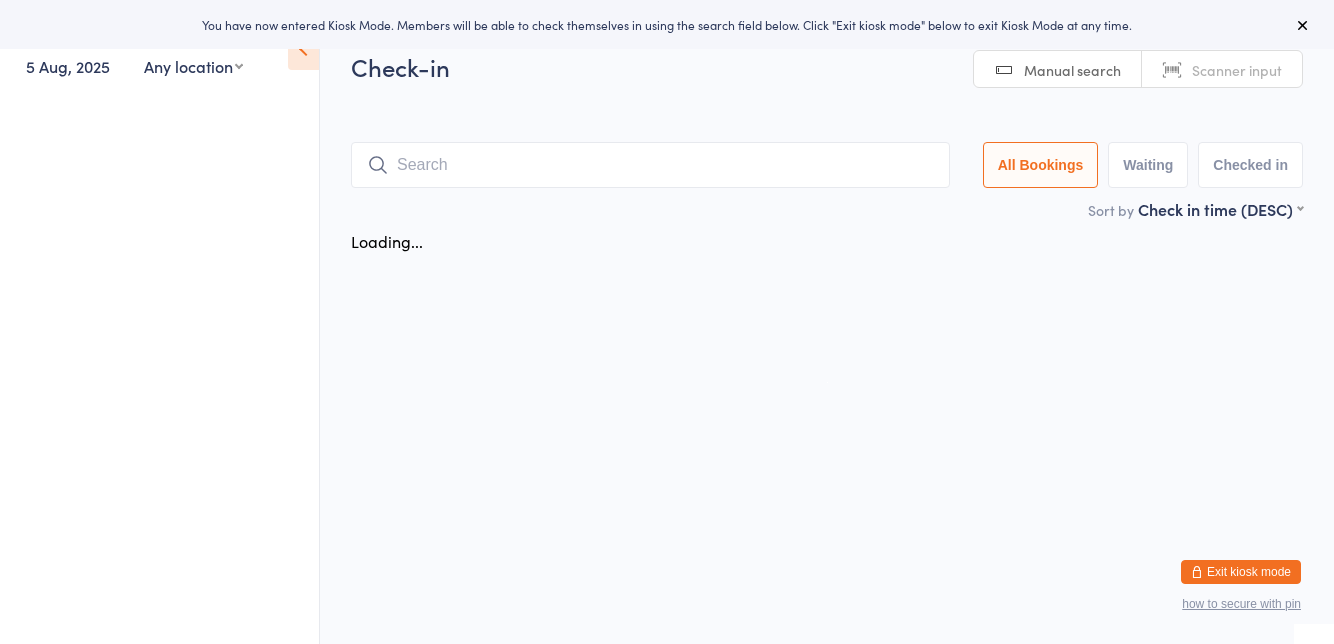 scroll, scrollTop: 0, scrollLeft: 0, axis: both 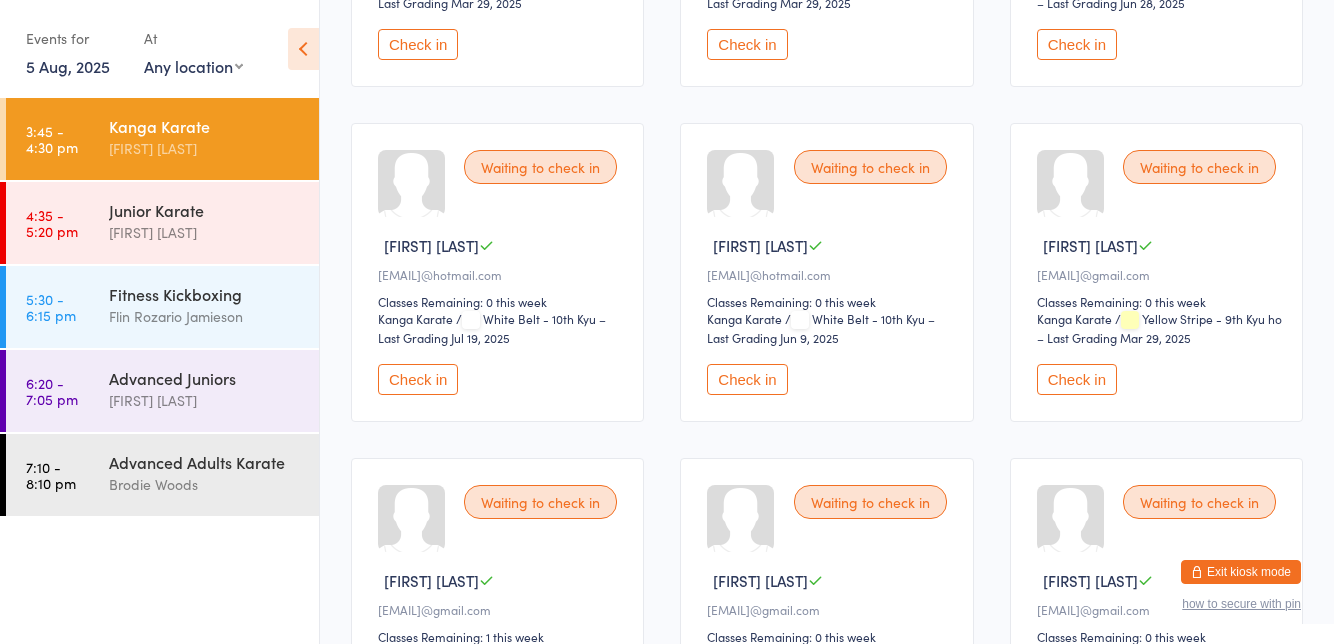 click on "Check in" at bounding box center (1077, 379) 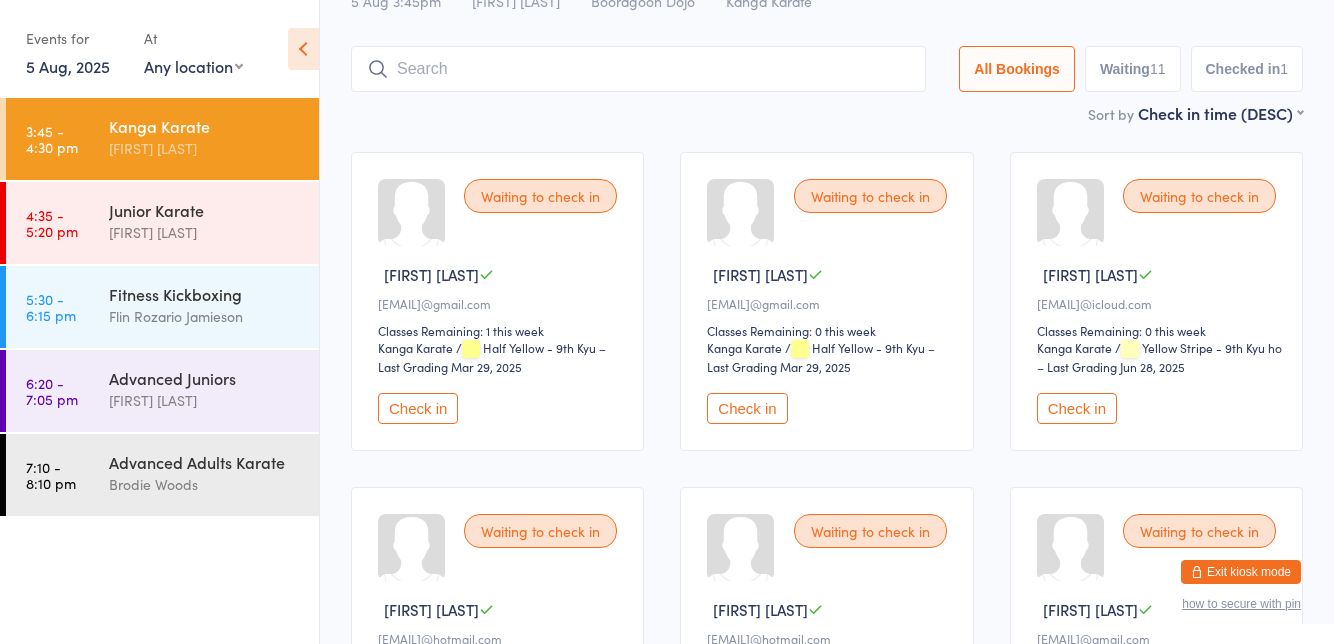 scroll, scrollTop: 85, scrollLeft: 0, axis: vertical 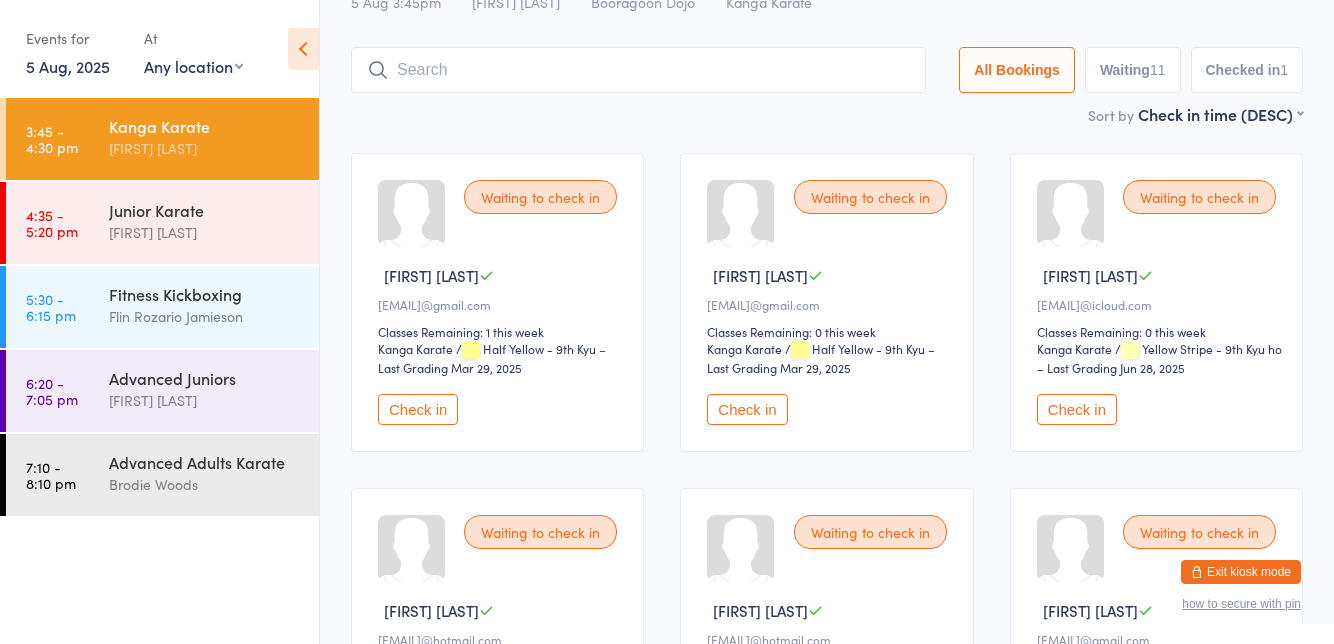 click on "Check in" at bounding box center (747, 409) 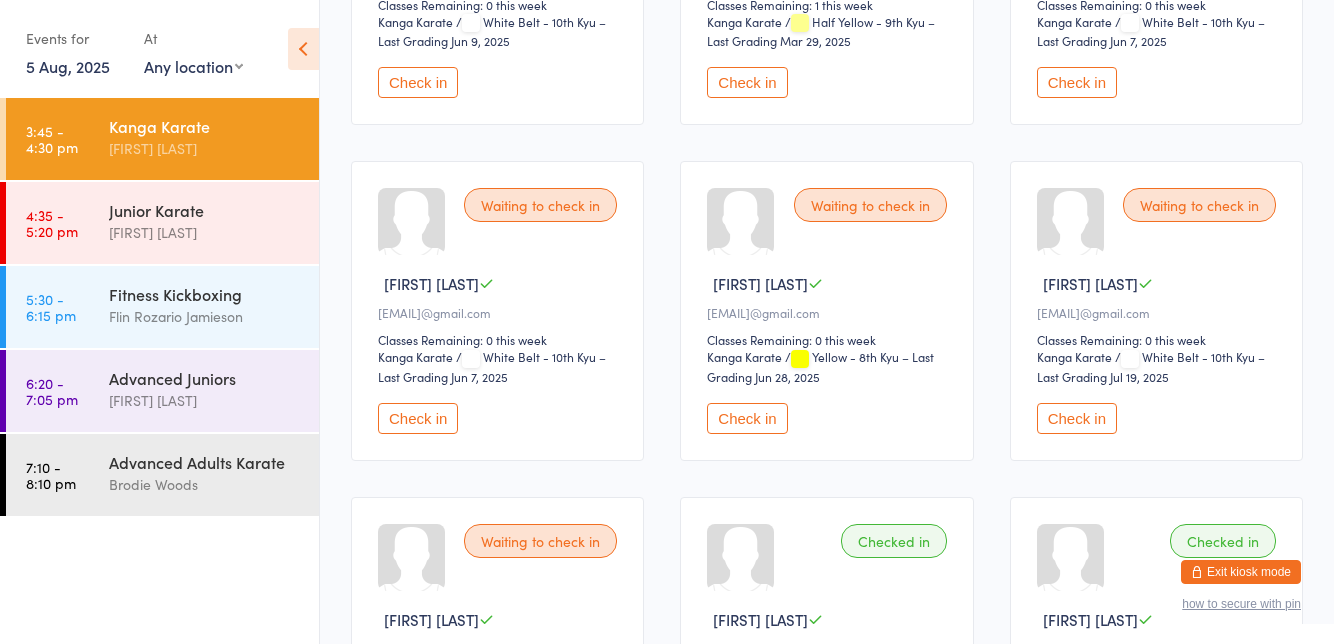 scroll, scrollTop: 758, scrollLeft: 0, axis: vertical 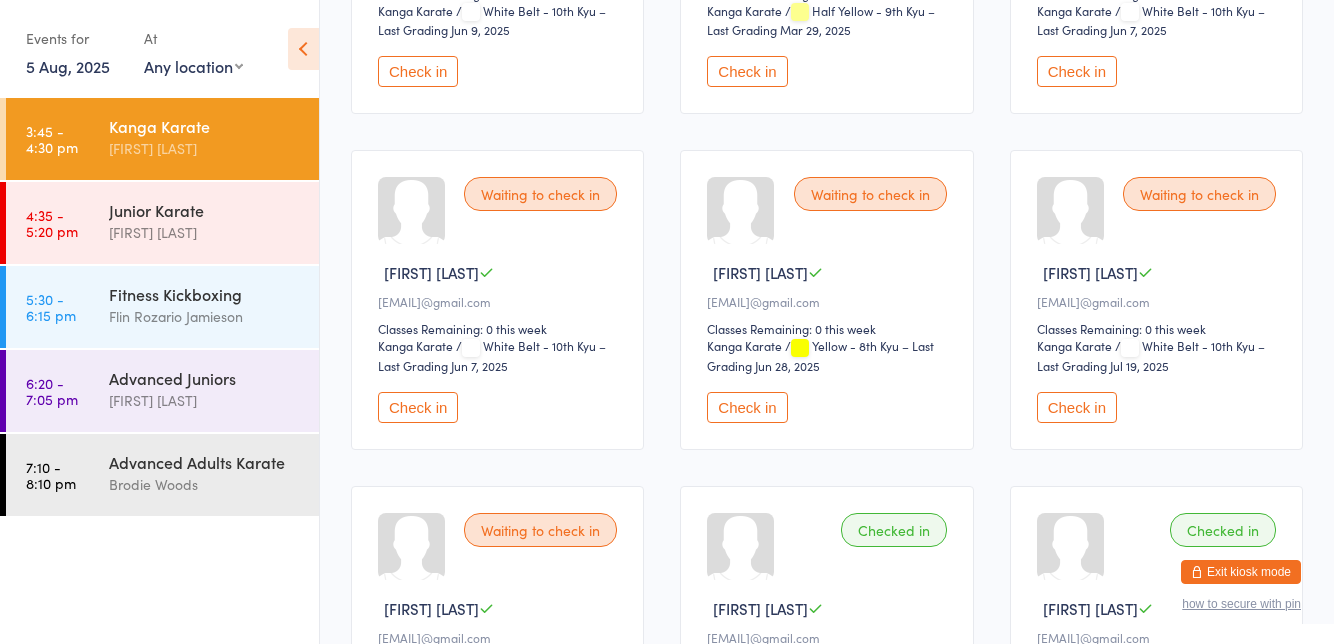 click on "Check in" at bounding box center (747, 407) 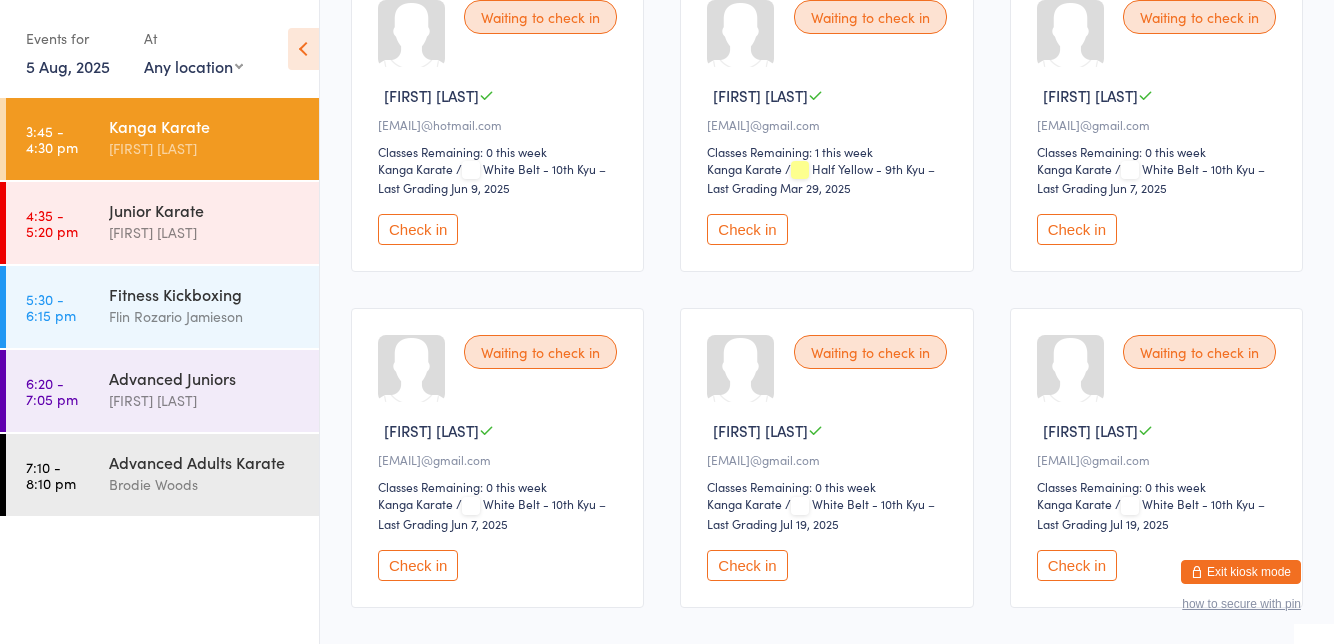 scroll, scrollTop: 601, scrollLeft: 0, axis: vertical 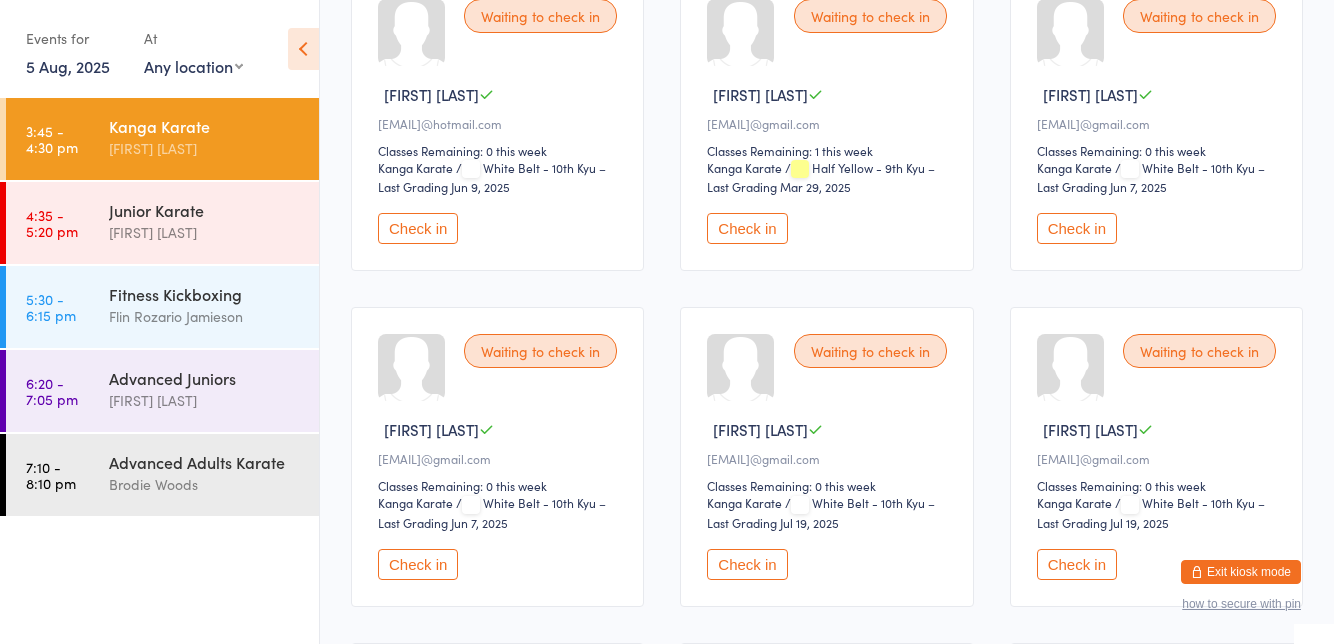 click on "Check in" at bounding box center (418, 564) 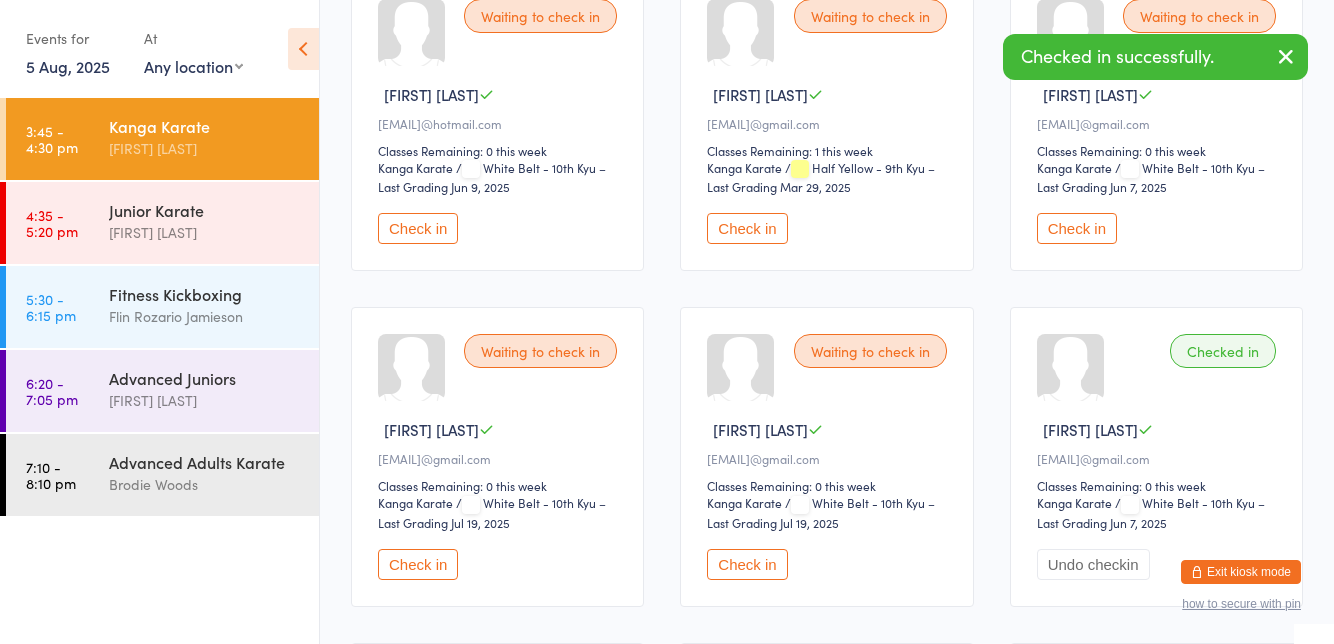 click on "Check in" at bounding box center (1077, 228) 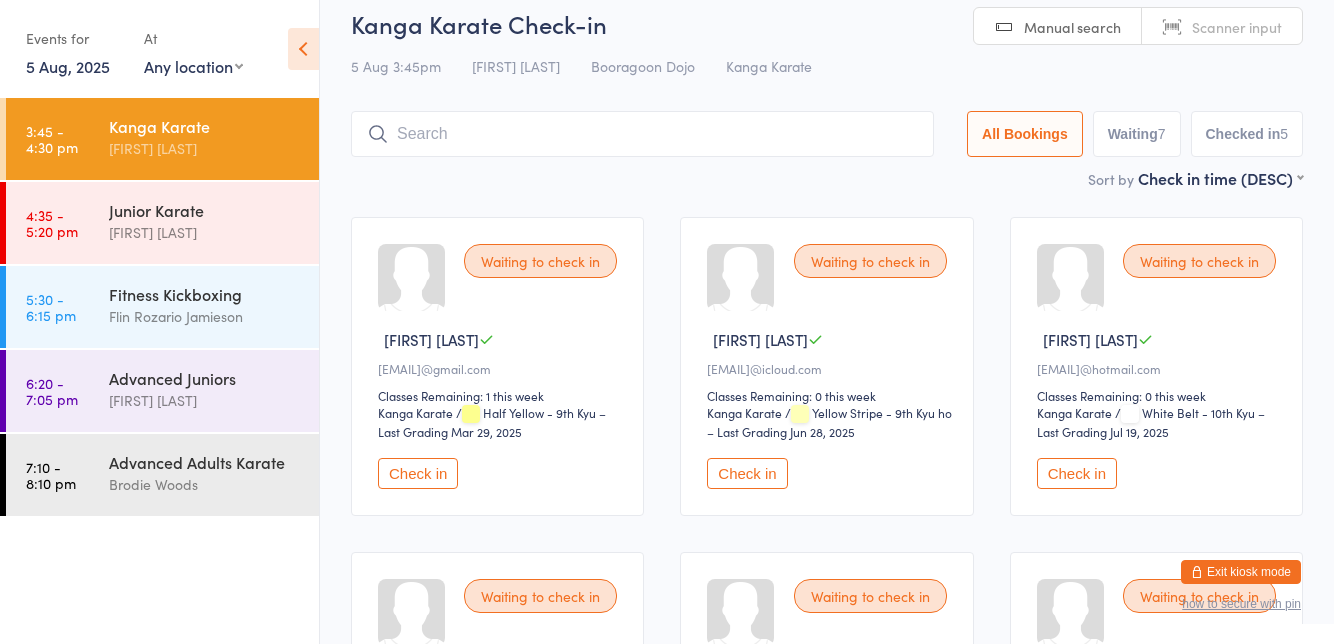 scroll, scrollTop: 0, scrollLeft: 0, axis: both 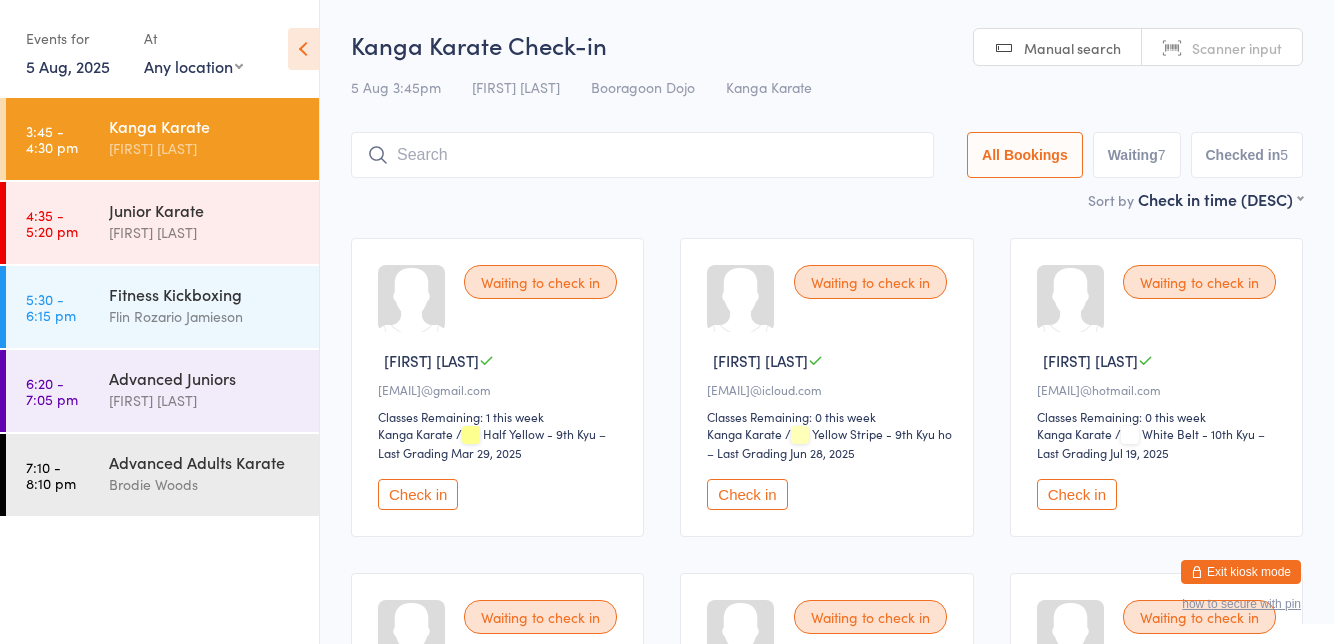 click on "Check in" at bounding box center [1077, 494] 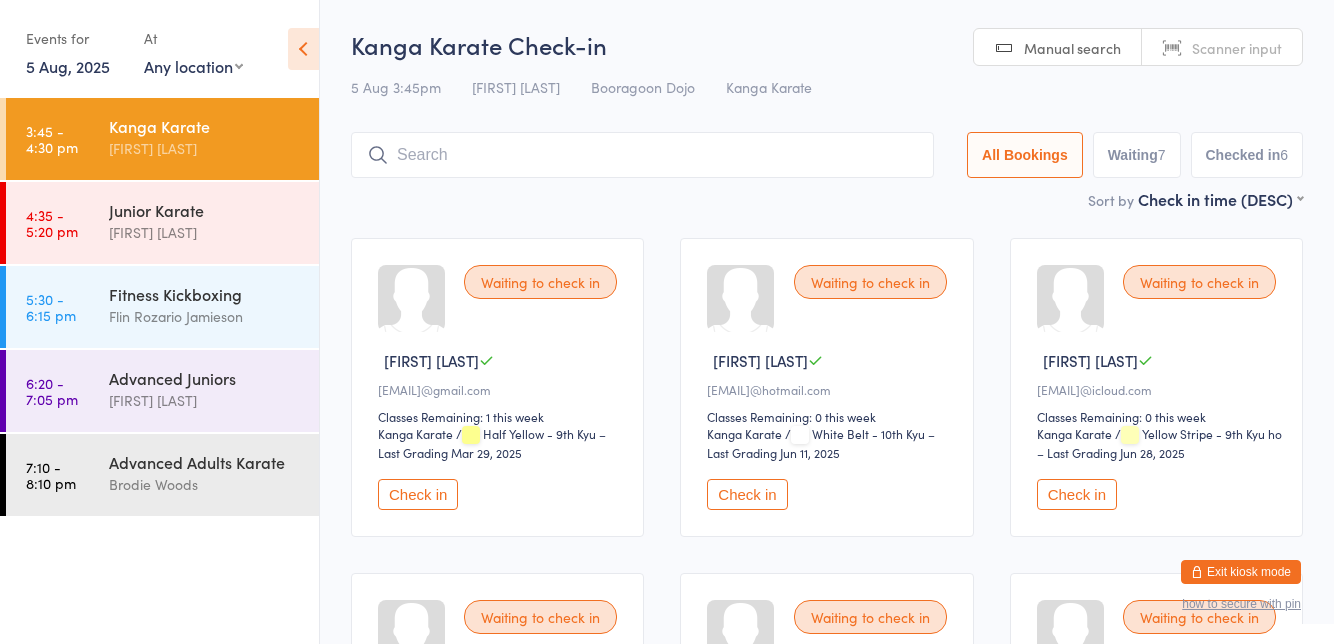 click at bounding box center (642, 155) 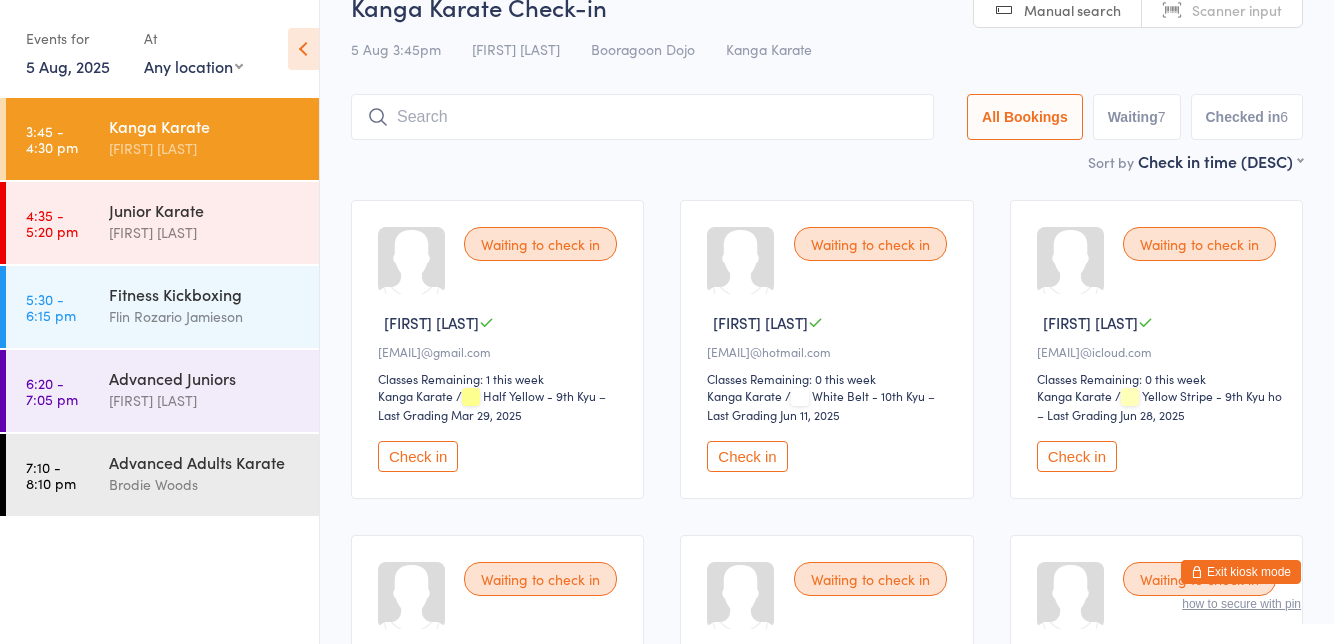 scroll, scrollTop: 132, scrollLeft: 0, axis: vertical 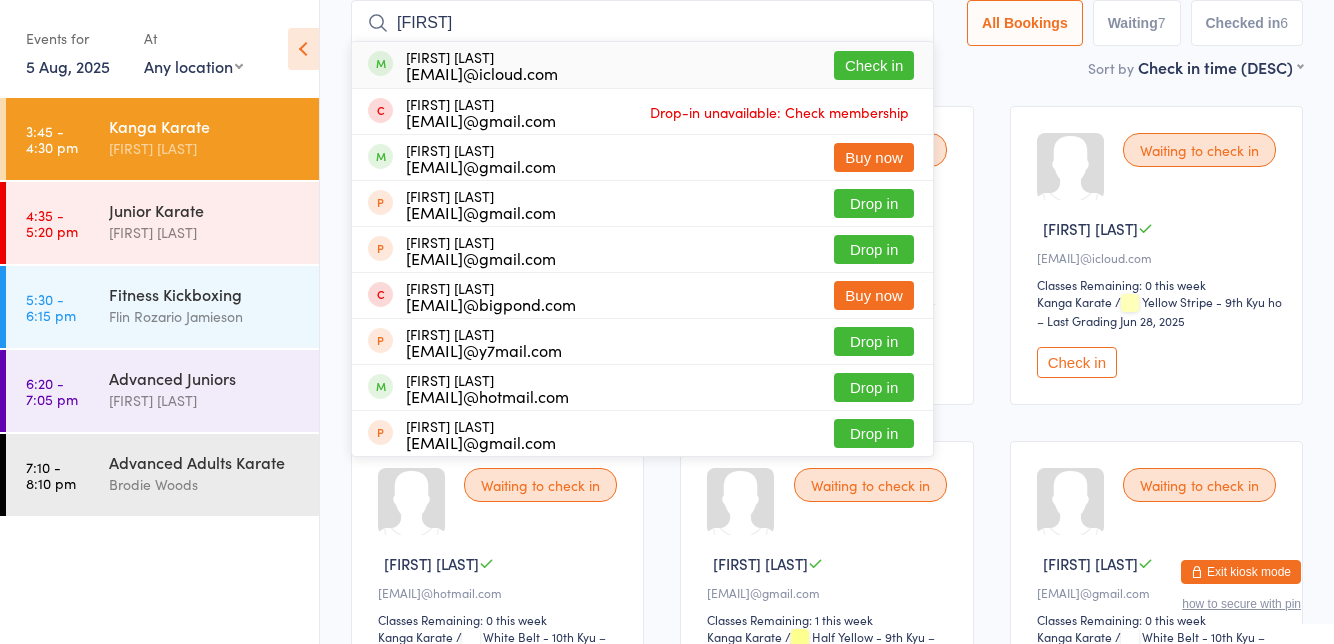 type on "[FIRST]" 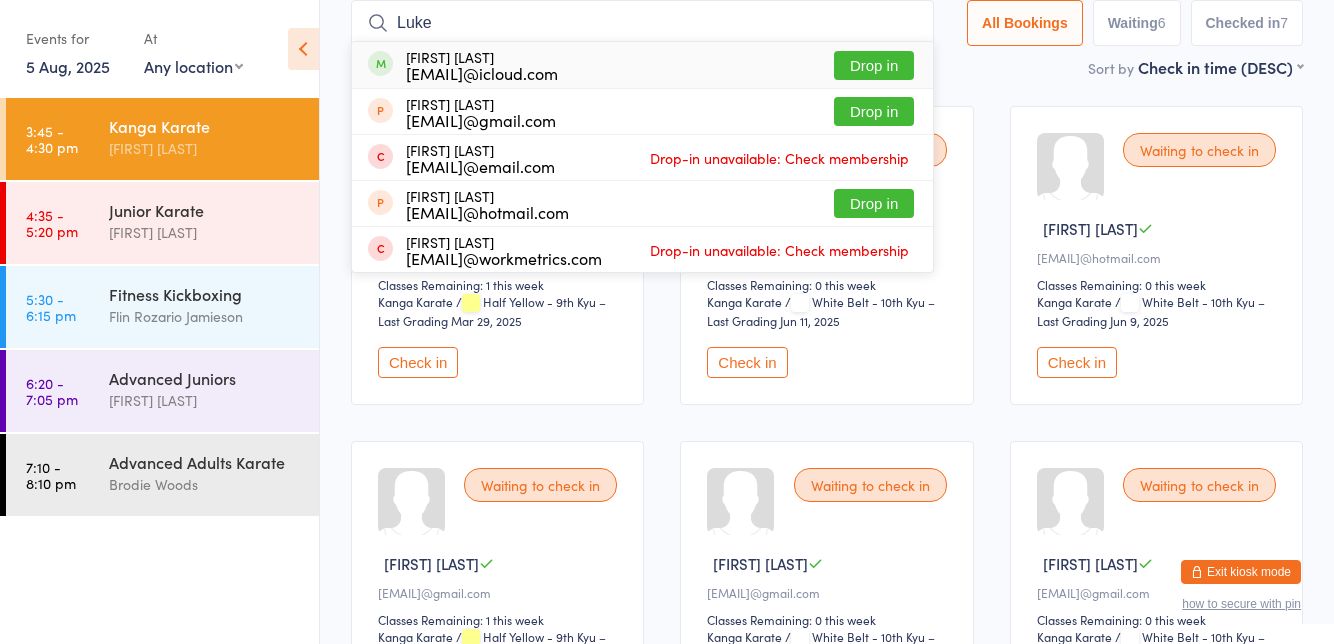 type on "Luke" 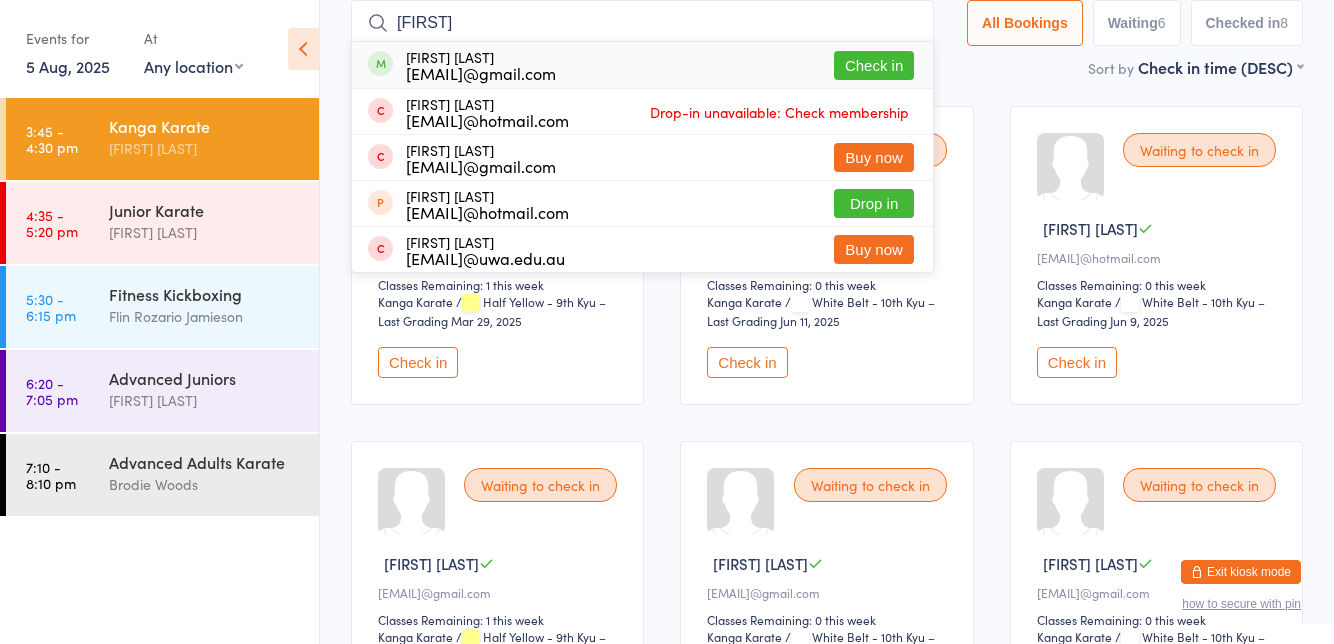 type on "[FIRST]" 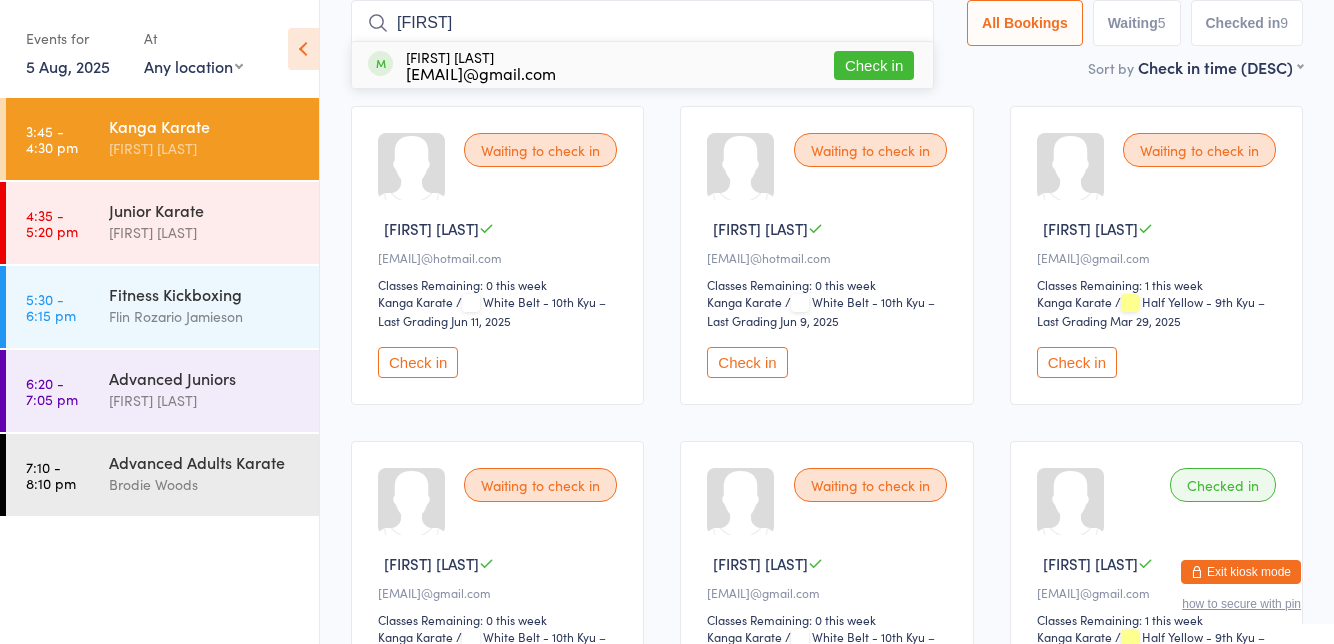 type on "[FIRST]" 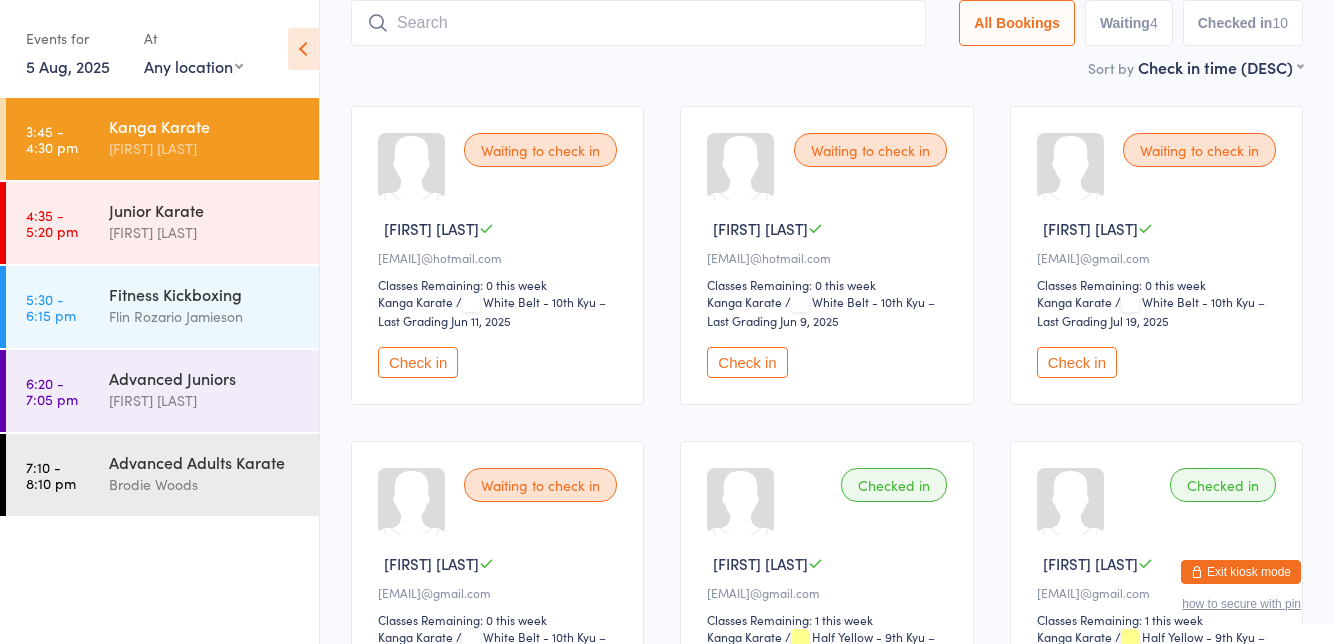 click on "Waiting to check in" at bounding box center (540, 150) 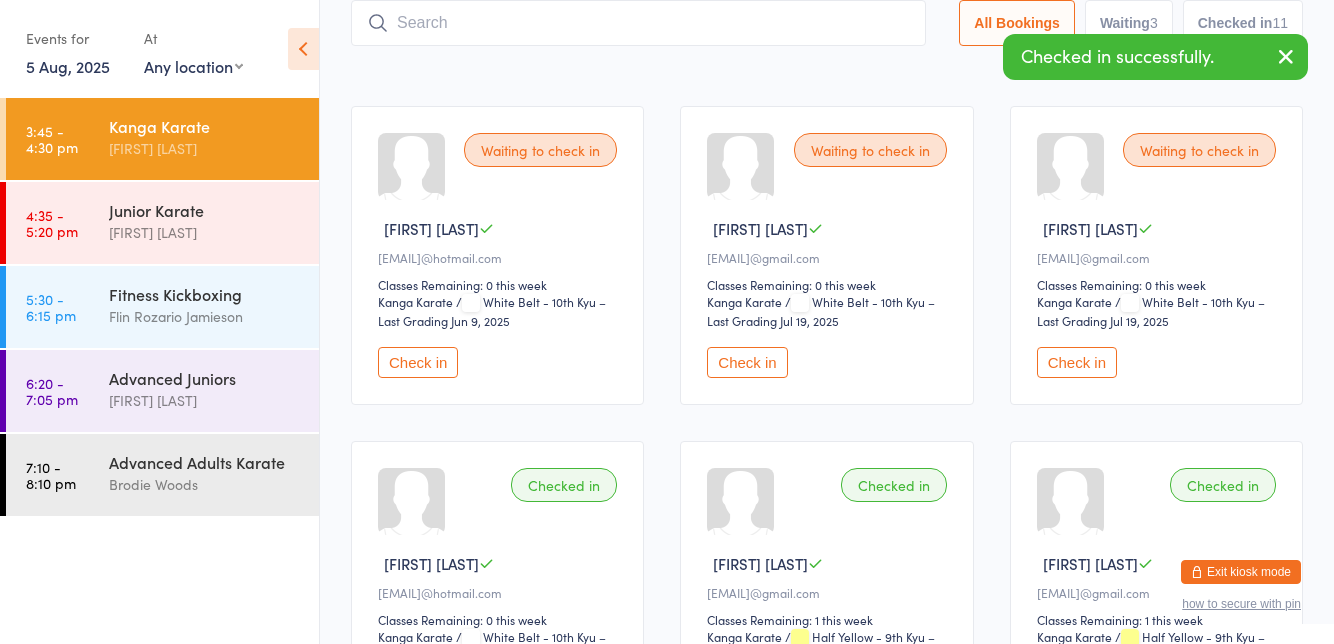 click on "Check in" at bounding box center [418, 362] 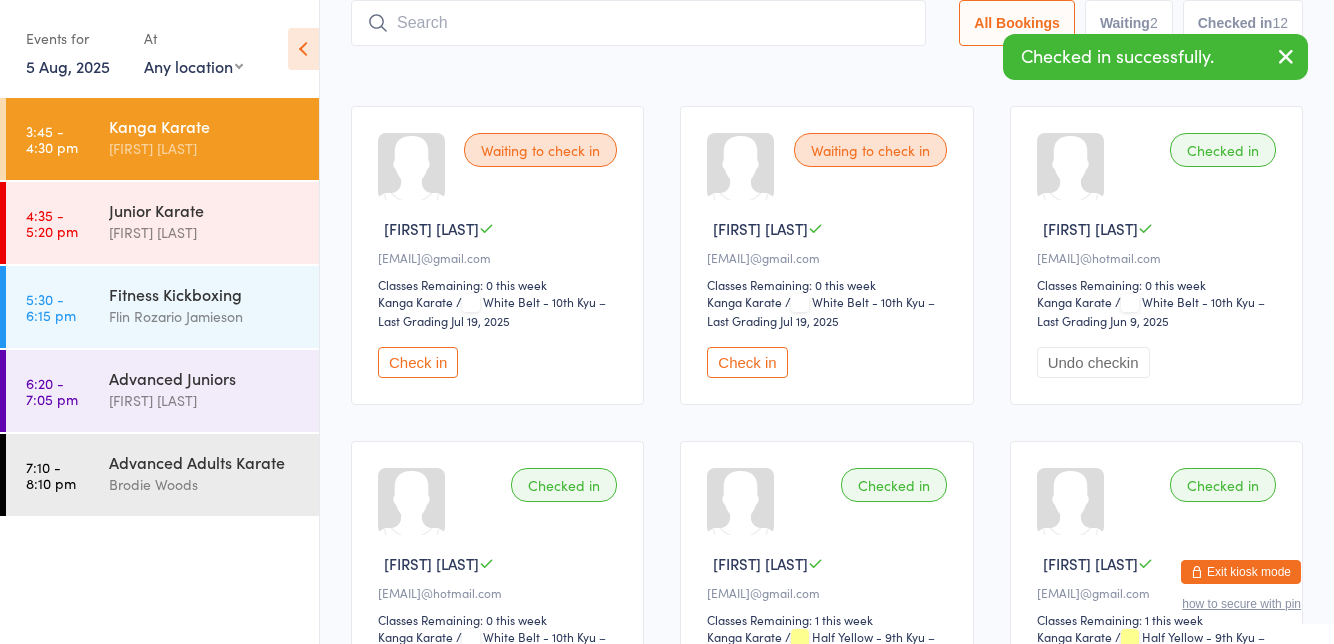 scroll, scrollTop: 131, scrollLeft: 0, axis: vertical 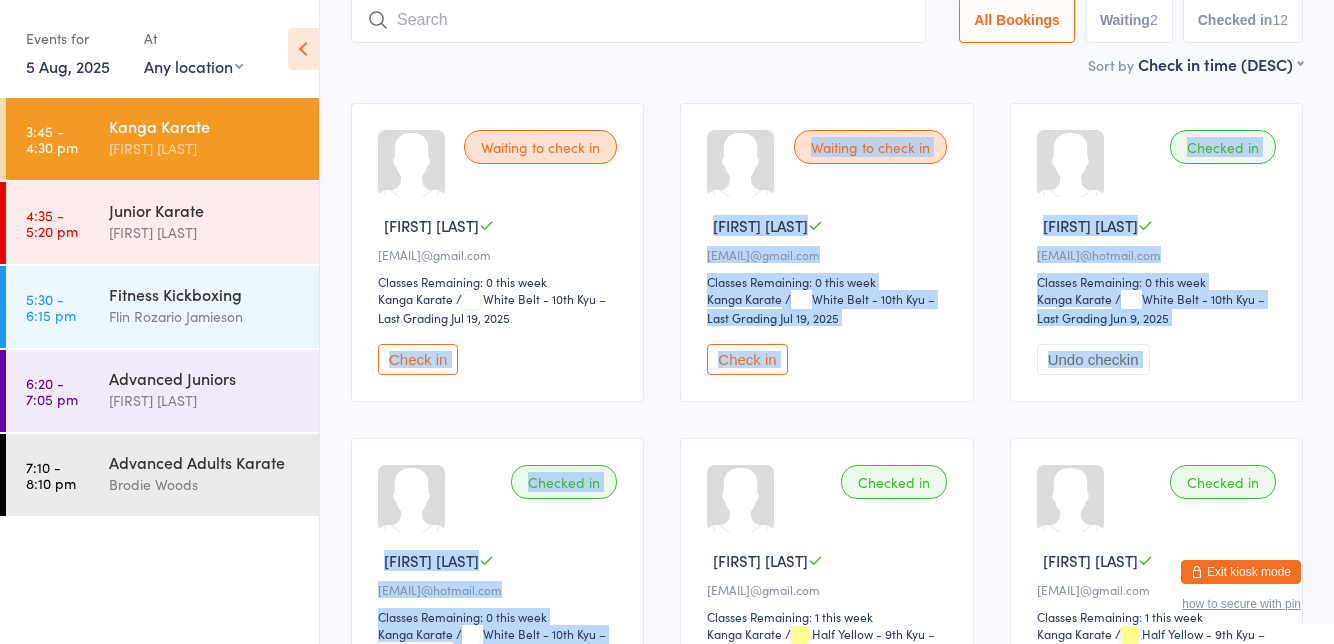 click on "3:45 - 4:30 pm Kanga Karate [FIRST] [LAST] 4:35 - 5:20 pm Junior Karate [FIRST] [LAST] 5:30 - 6:15 pm Fitness Kickboxing [FIRST] [LAST] [FIRST] 6:20 - 7:05 pm Advanced Juniors [FIRST] [LAST] 7:10 - 8:10 pm Advanced Adults Karate [FIRST] [LAST]" at bounding box center [159, 371] 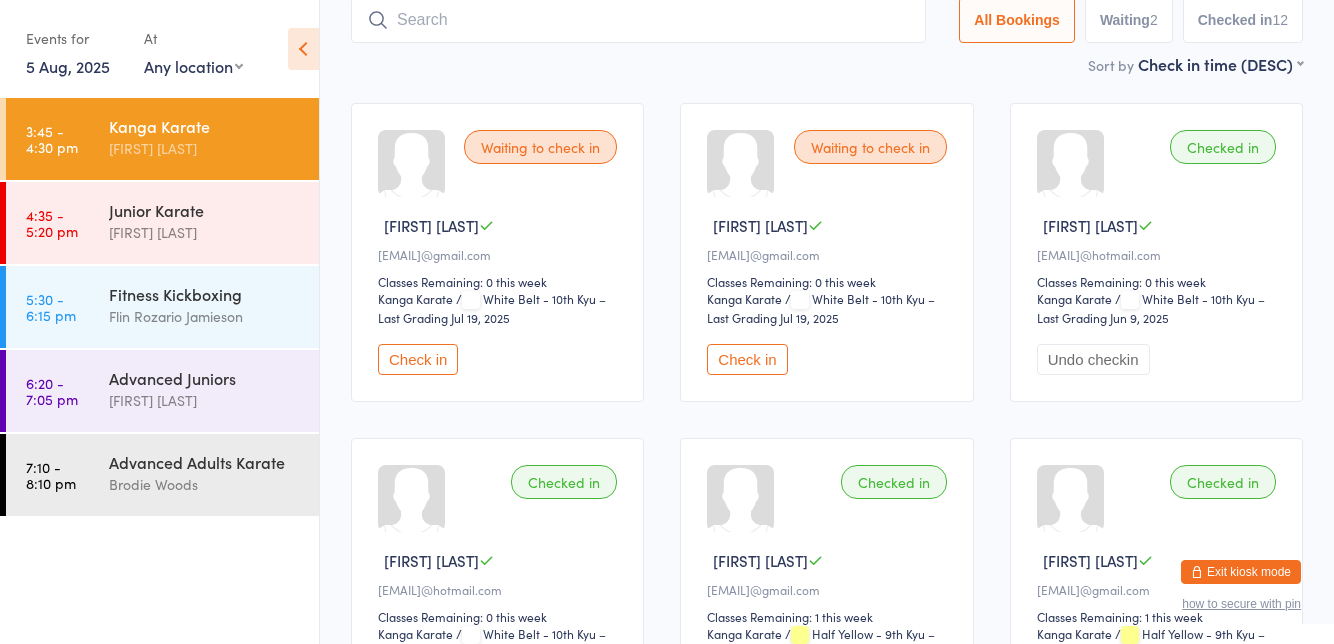 click on "Check in" at bounding box center [747, 359] 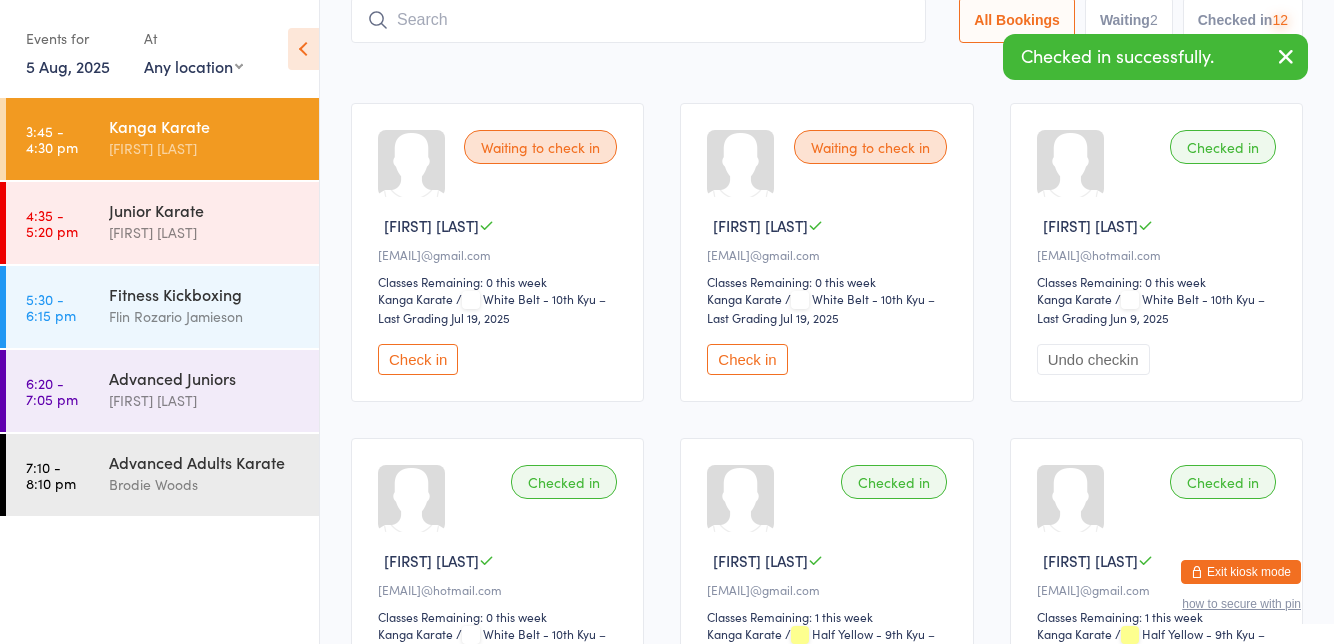 click on "Check in" at bounding box center [418, 359] 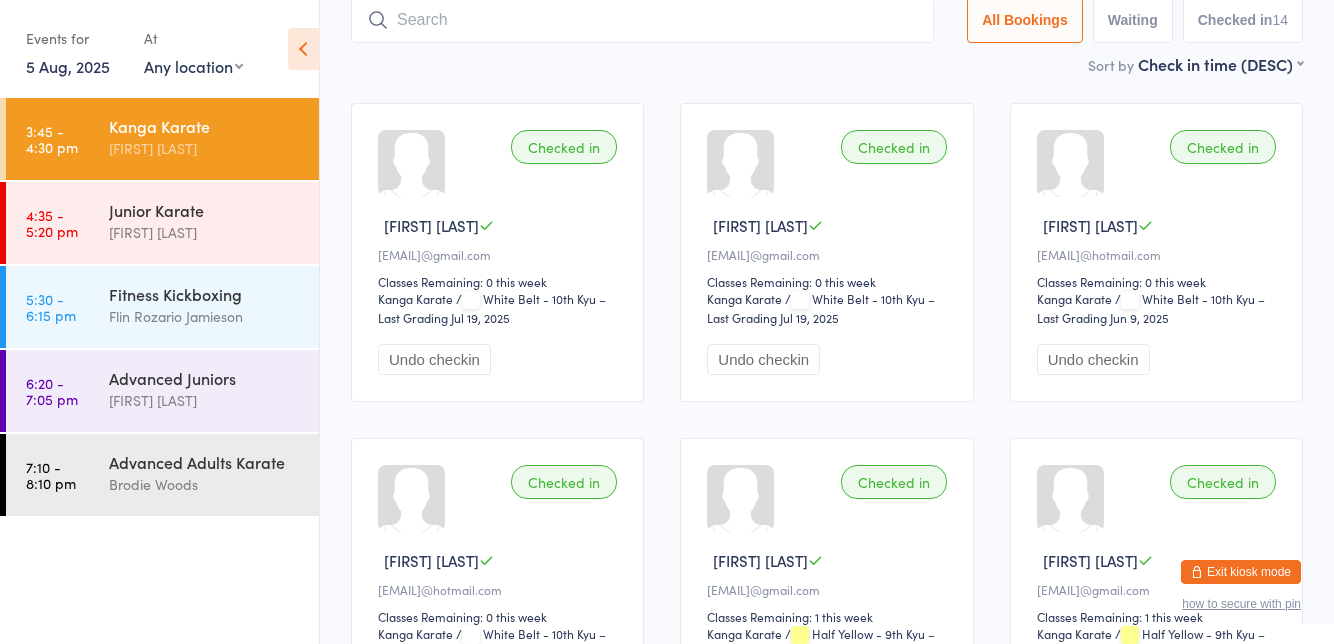 click on "[FIRST] [LAST]" at bounding box center (205, 232) 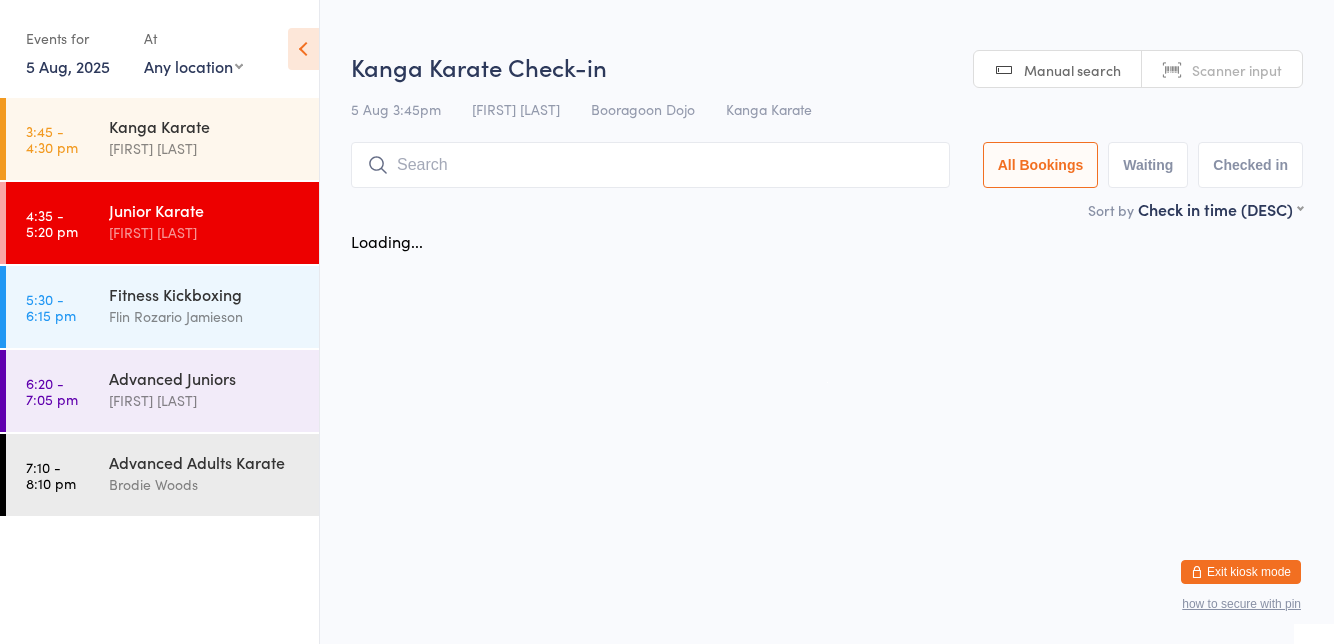 scroll, scrollTop: 0, scrollLeft: 0, axis: both 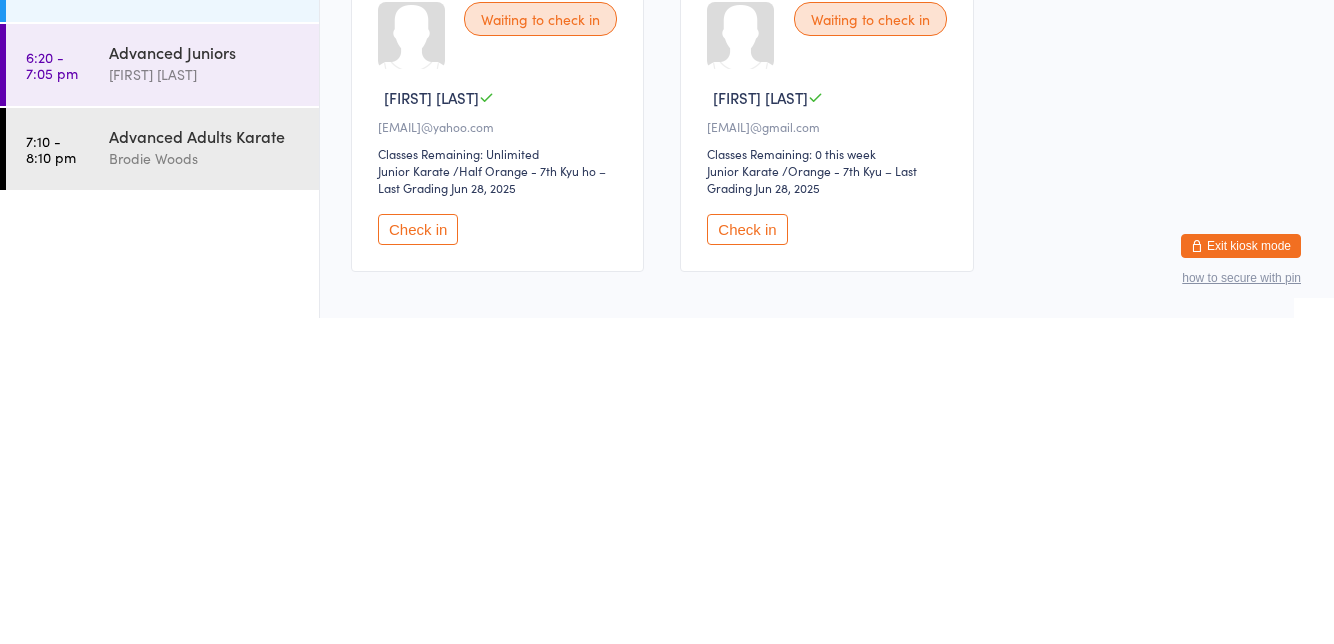 click on "Check in" at bounding box center (418, 555) 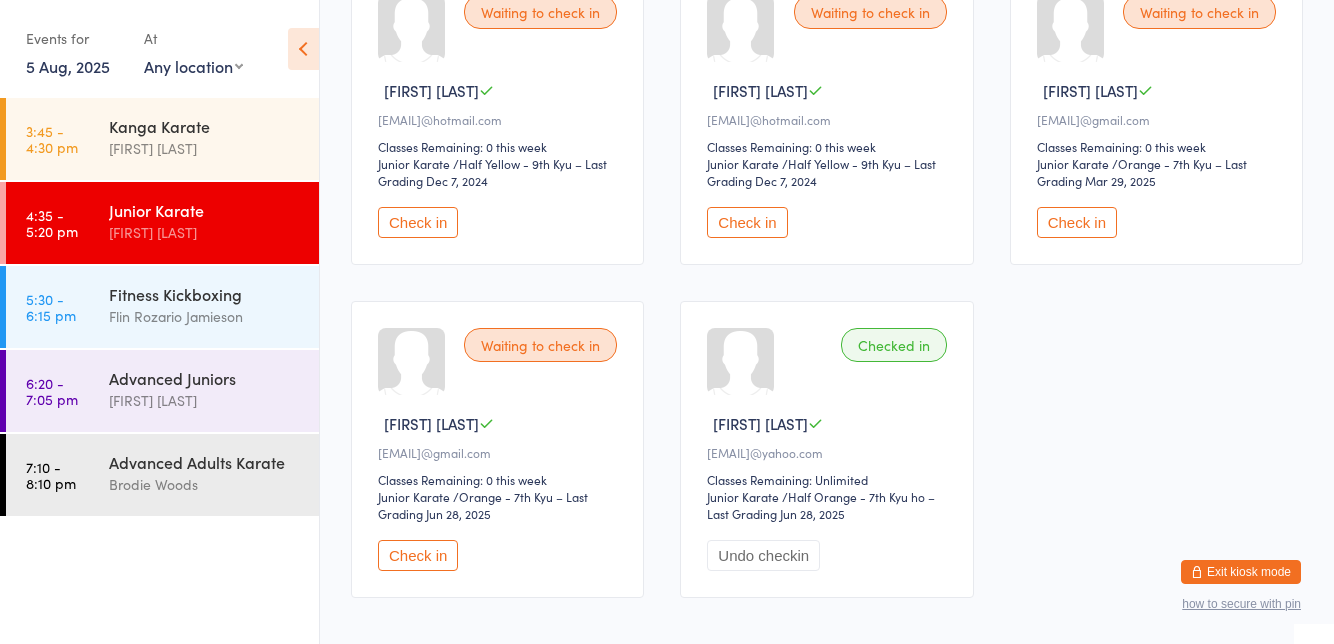 click on "[FIRST] [LAST]" at bounding box center [205, 148] 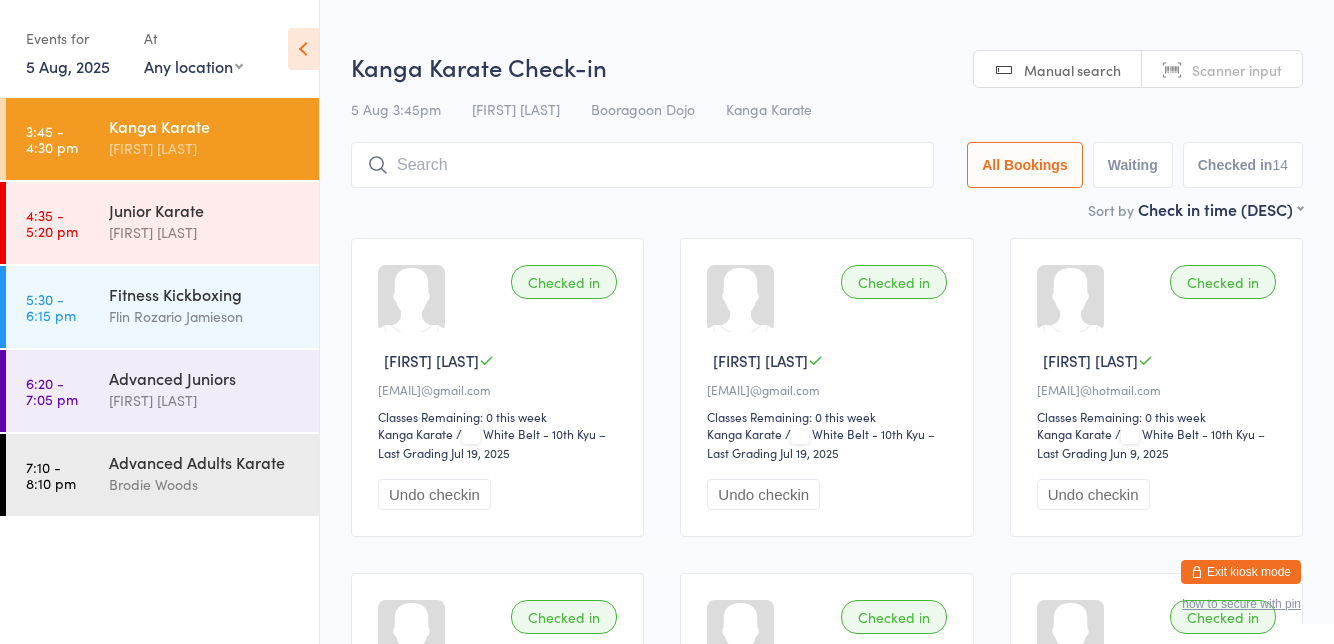 click on "Checked in [FIRST] [LAST] [EMAIL]@hotmail.com Classes Remaining: 0 this week Kanga Karate Kanga Karate / White Belt - 10th Kyu – Last Grading Jun 9, 2025 Undo checkin" at bounding box center (1156, 387) 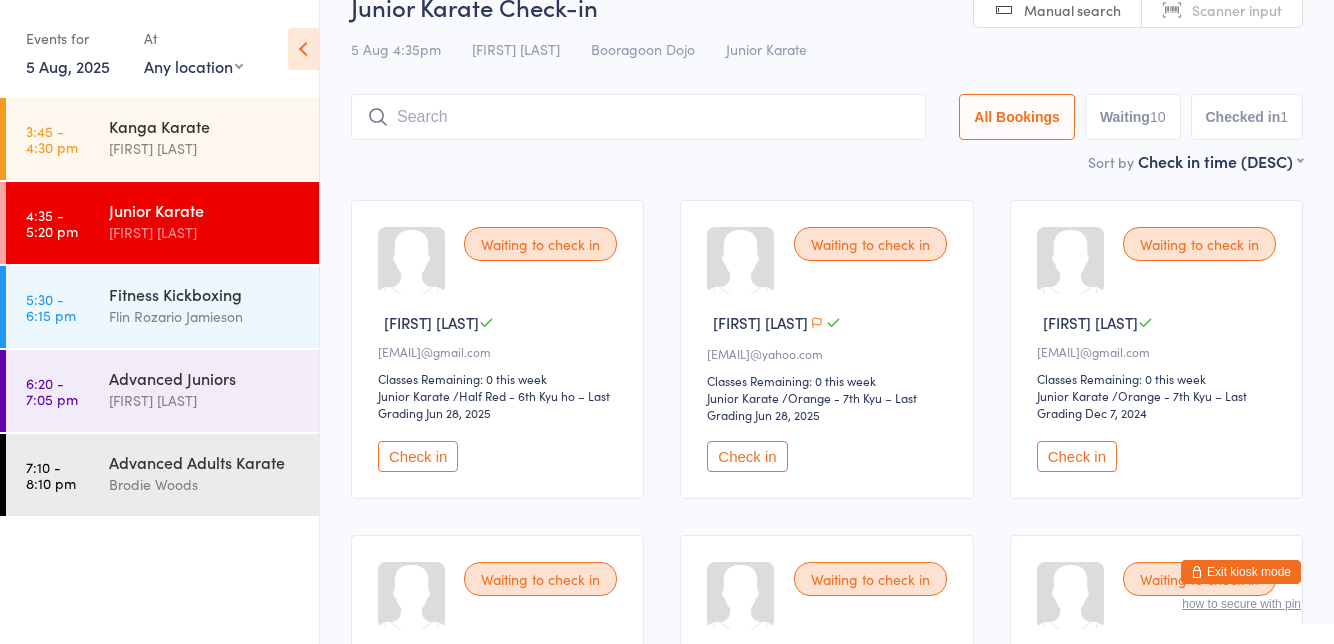 scroll, scrollTop: 0, scrollLeft: 0, axis: both 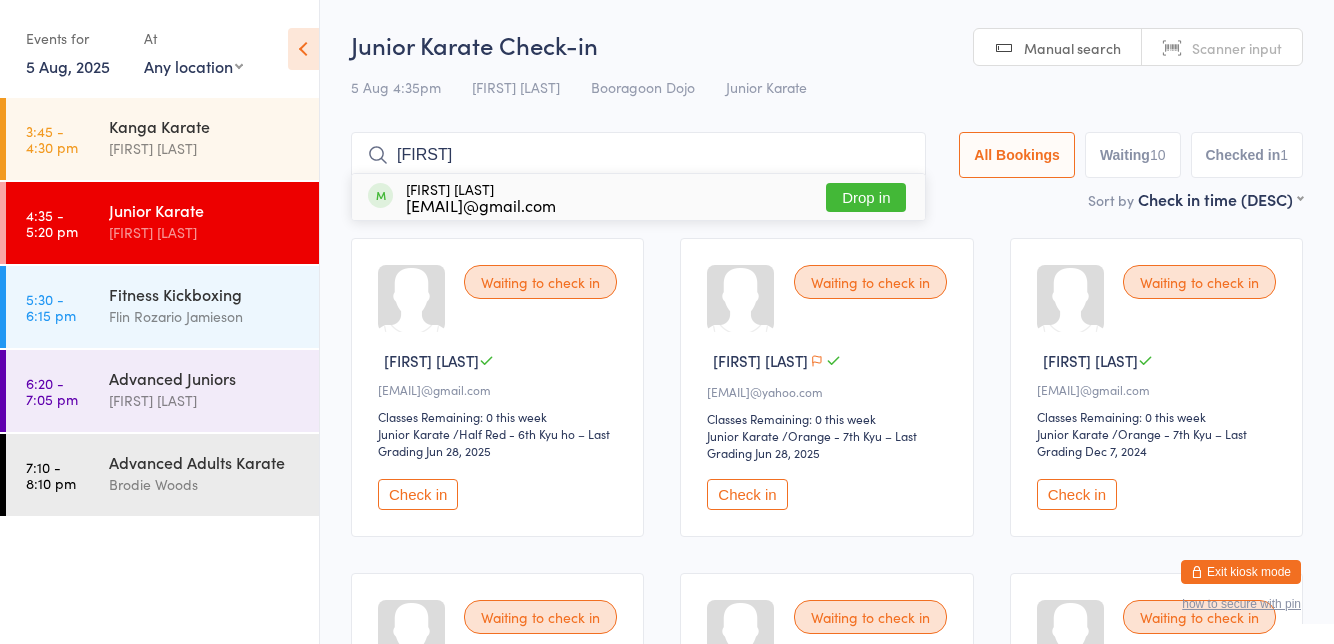 type on "[FIRST]" 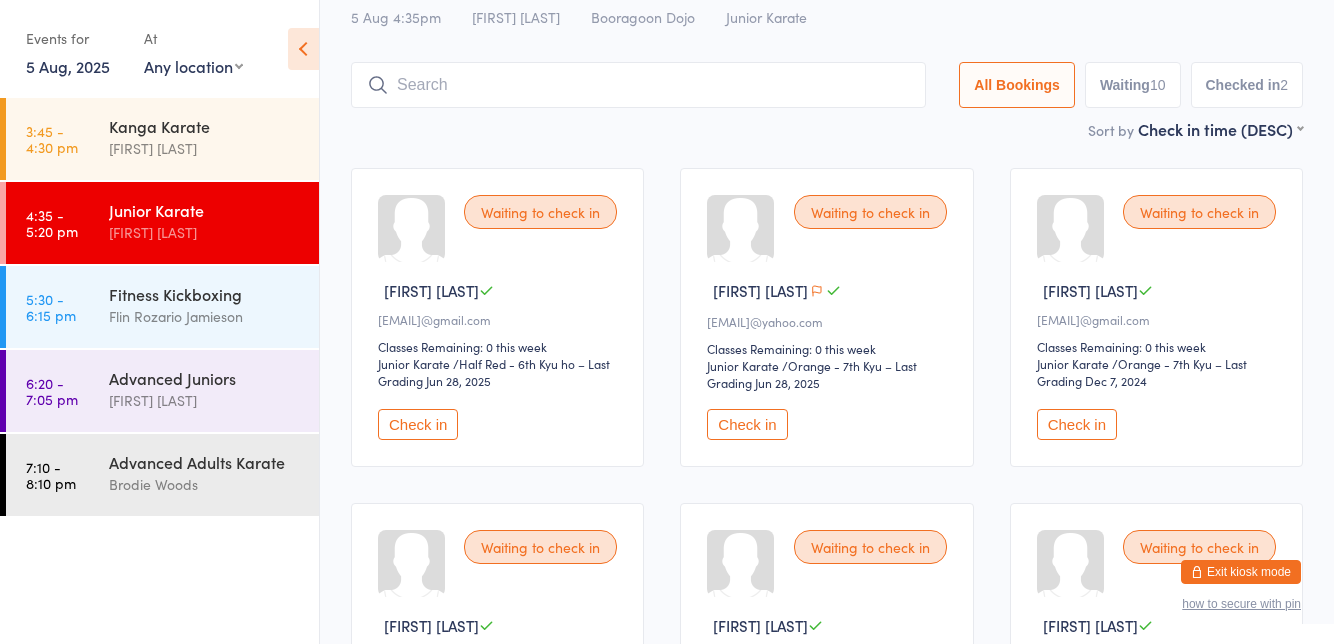 scroll, scrollTop: 64, scrollLeft: 0, axis: vertical 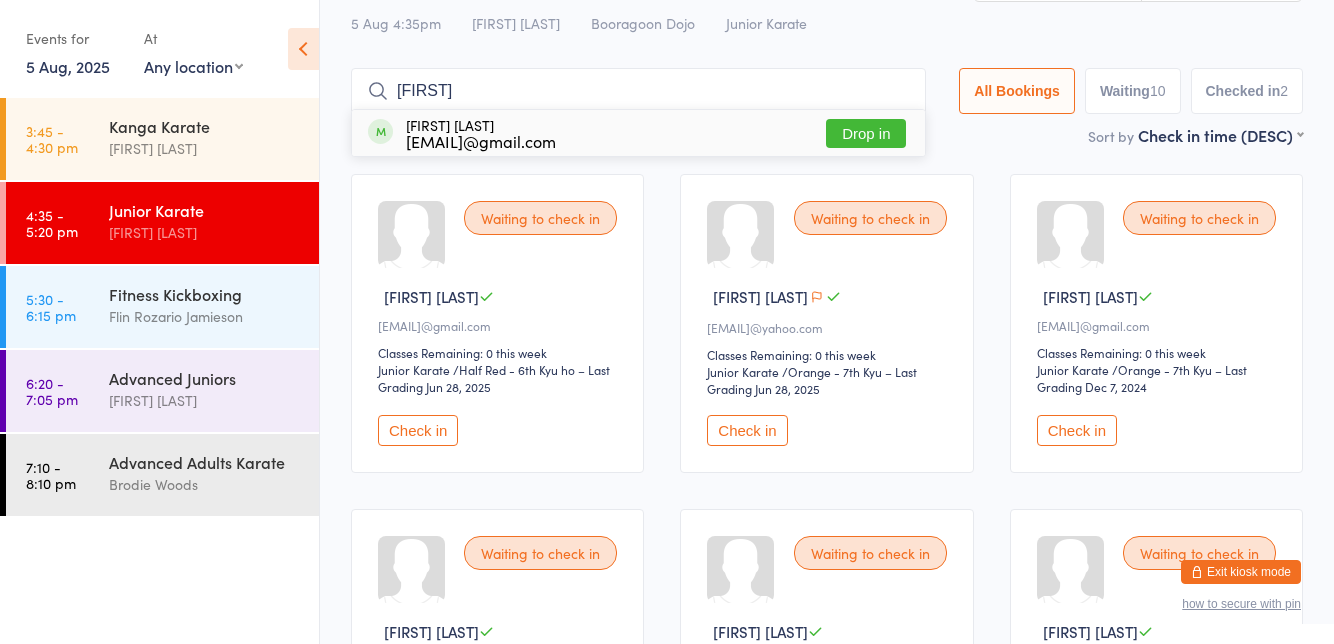 type on "[FIRST]" 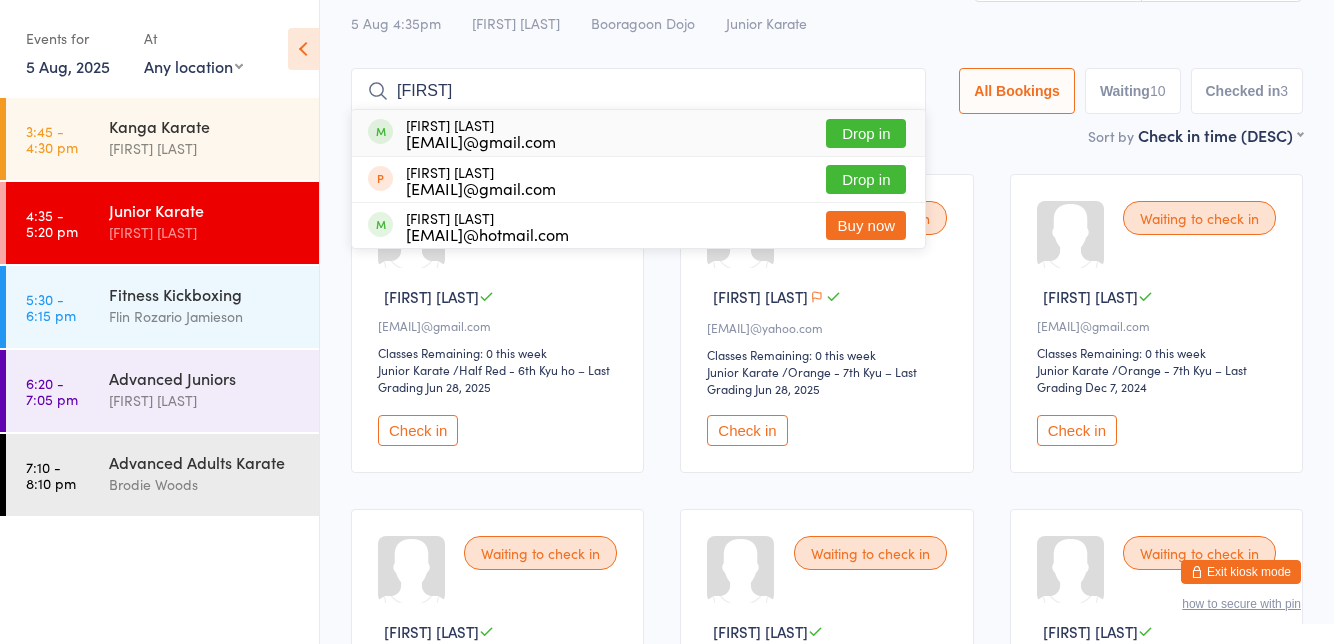 type on "[FIRST]" 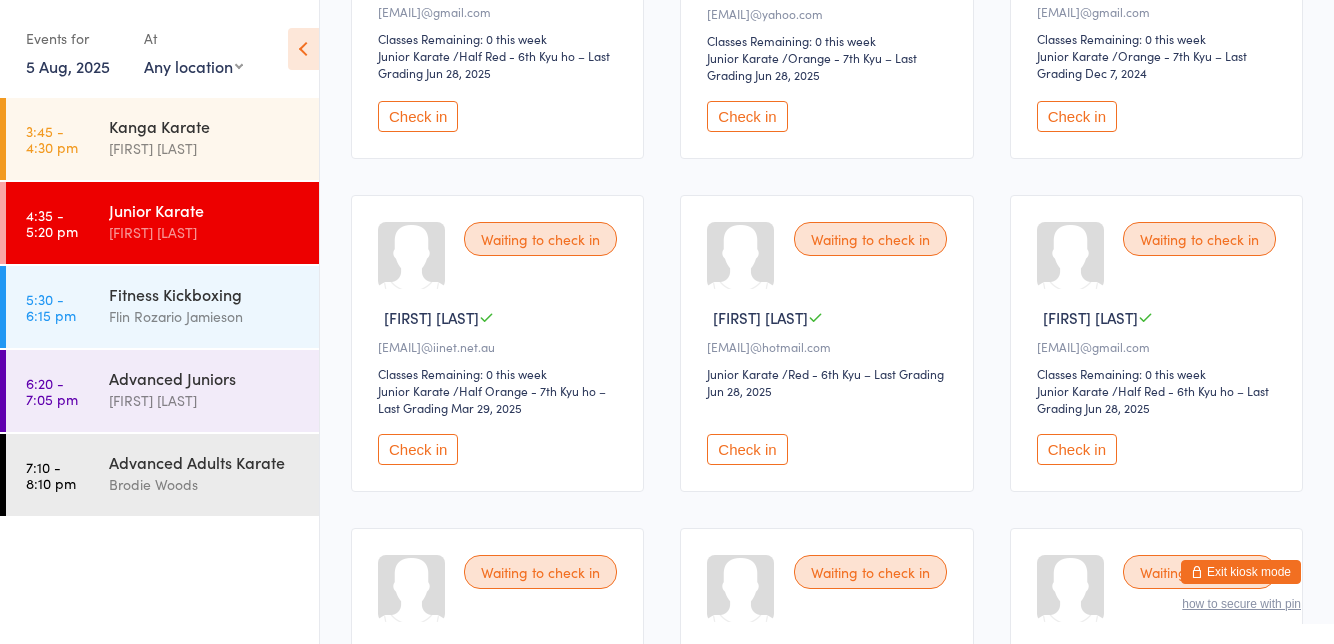 scroll, scrollTop: 363, scrollLeft: 0, axis: vertical 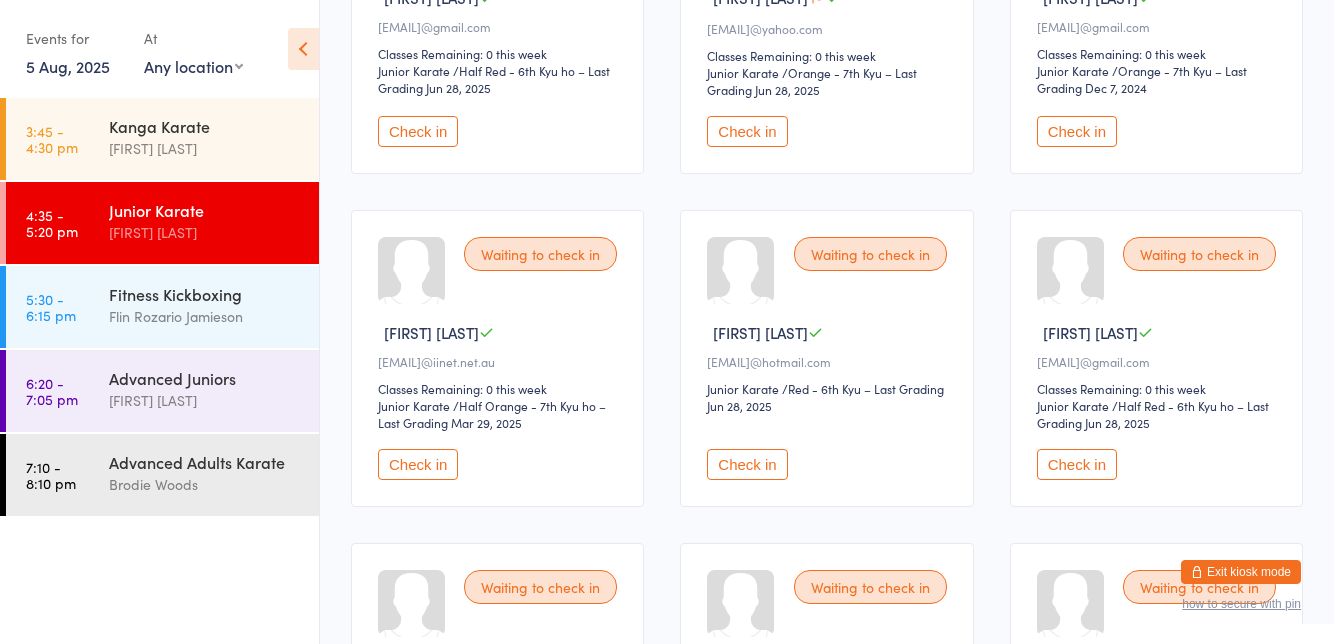 click on "Check in" at bounding box center (1077, 464) 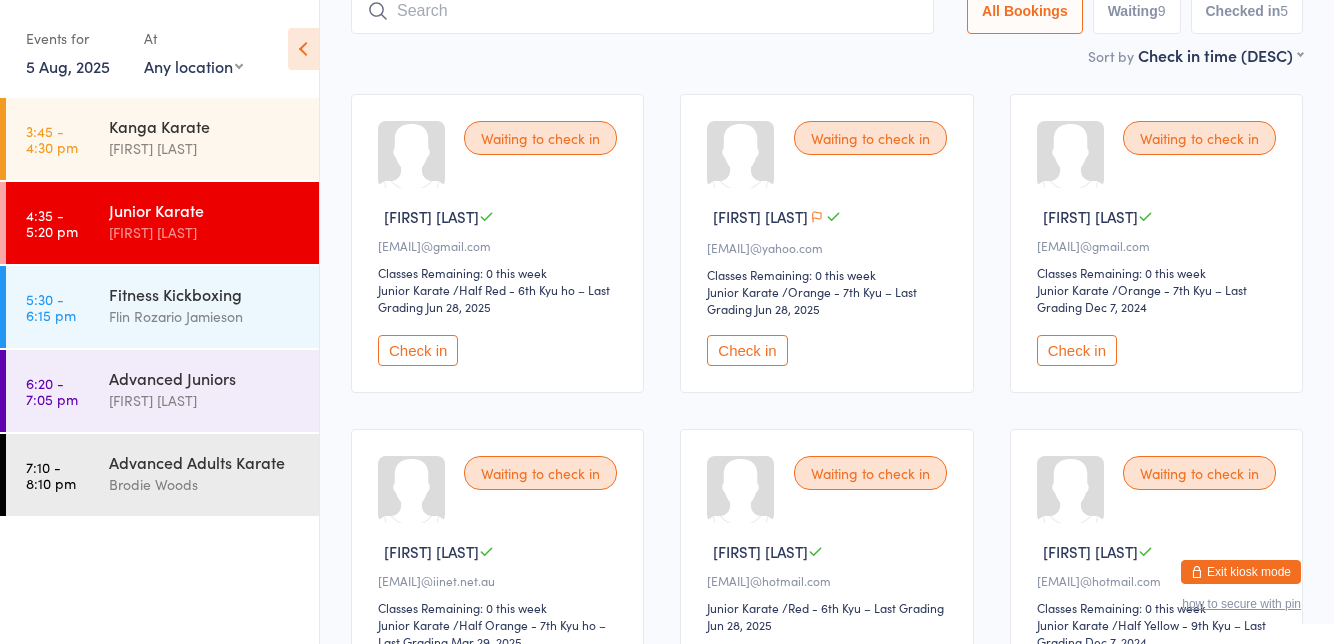 scroll, scrollTop: 143, scrollLeft: 0, axis: vertical 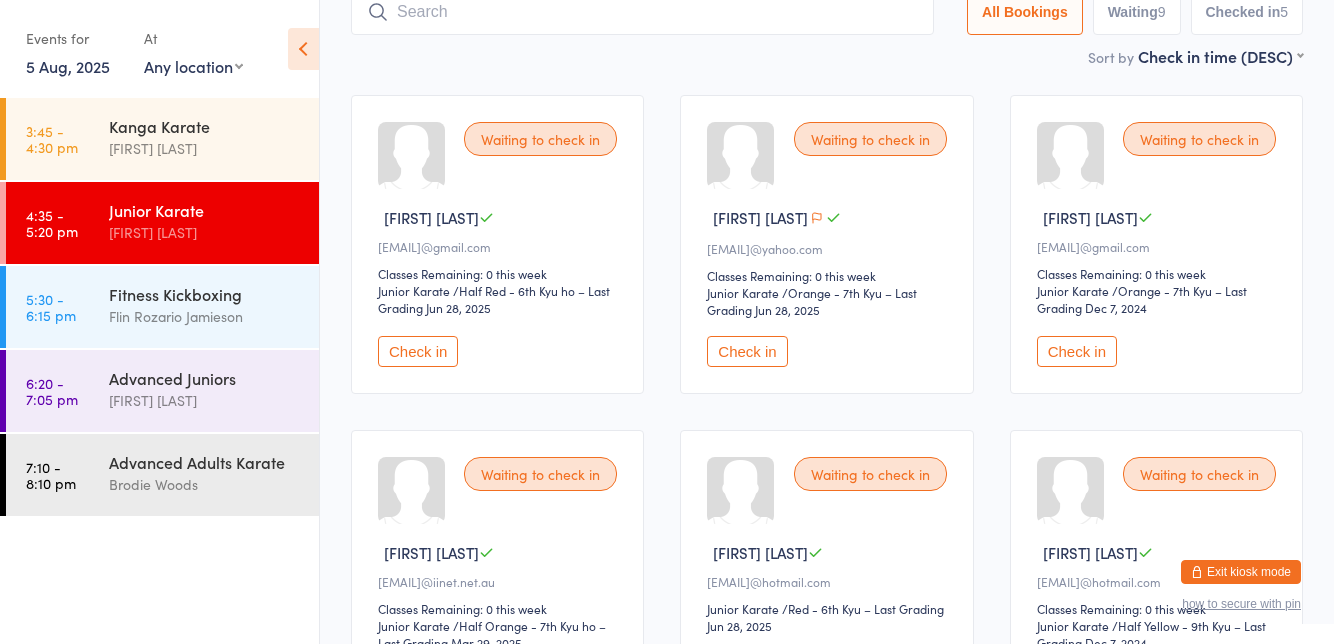 click on "Check in" at bounding box center [1077, 351] 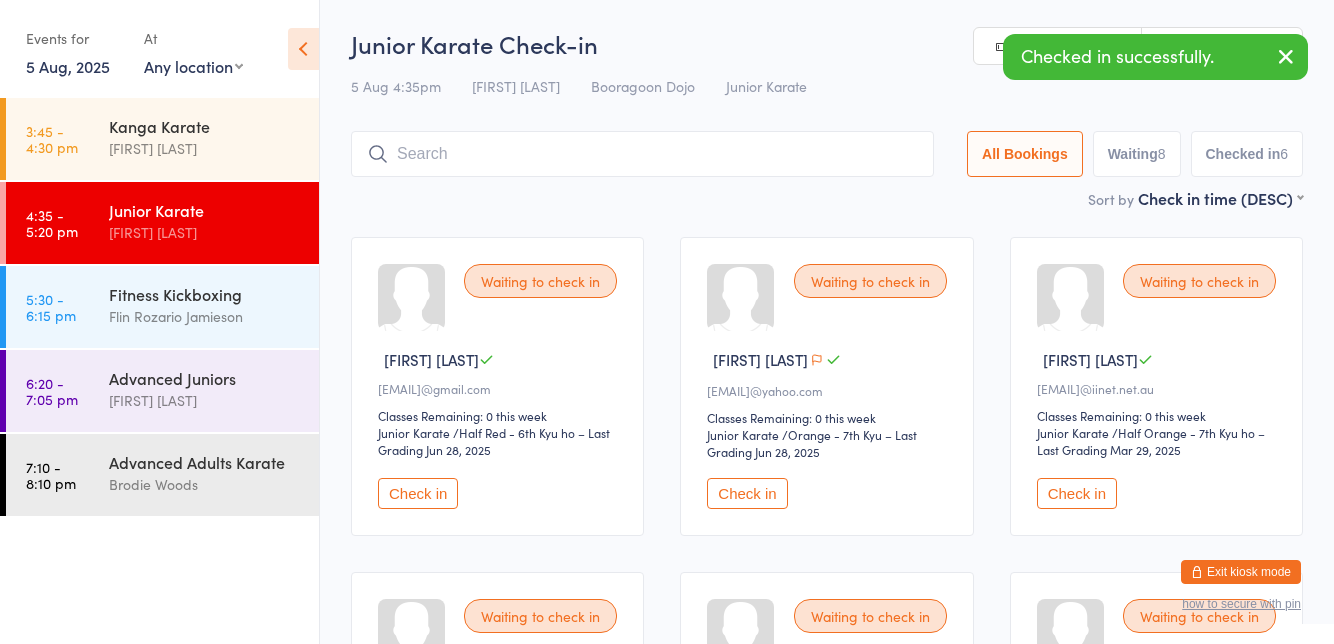 scroll, scrollTop: 0, scrollLeft: 0, axis: both 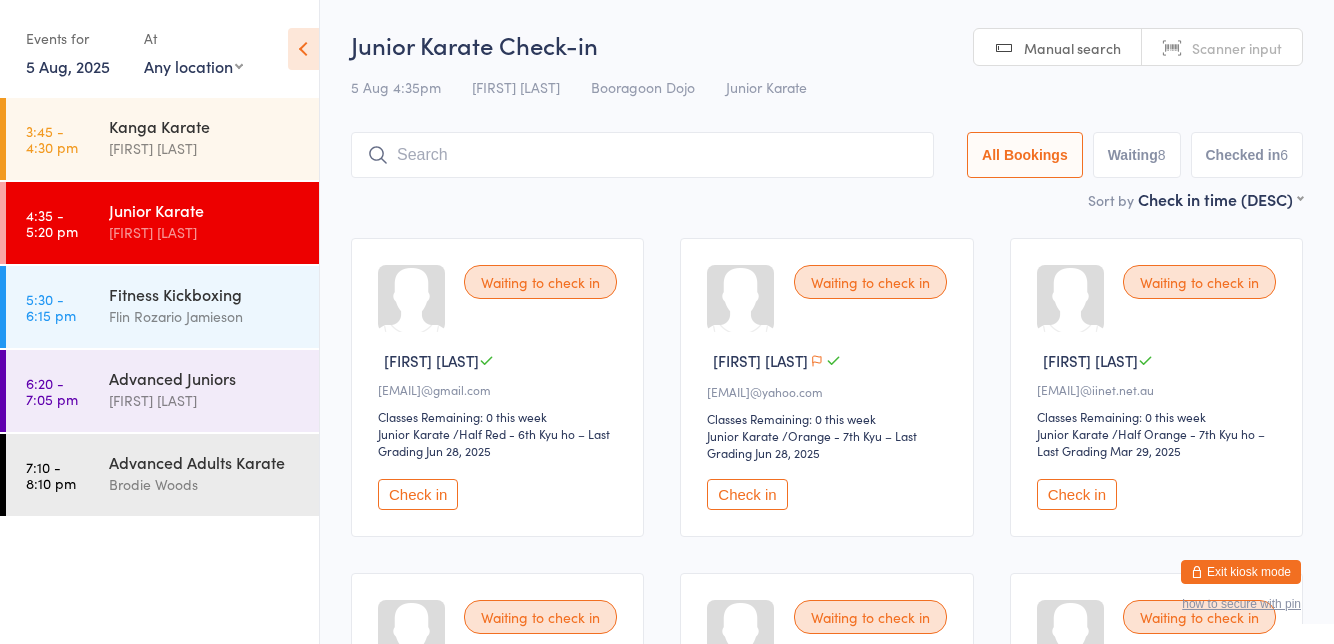 click at bounding box center [642, 155] 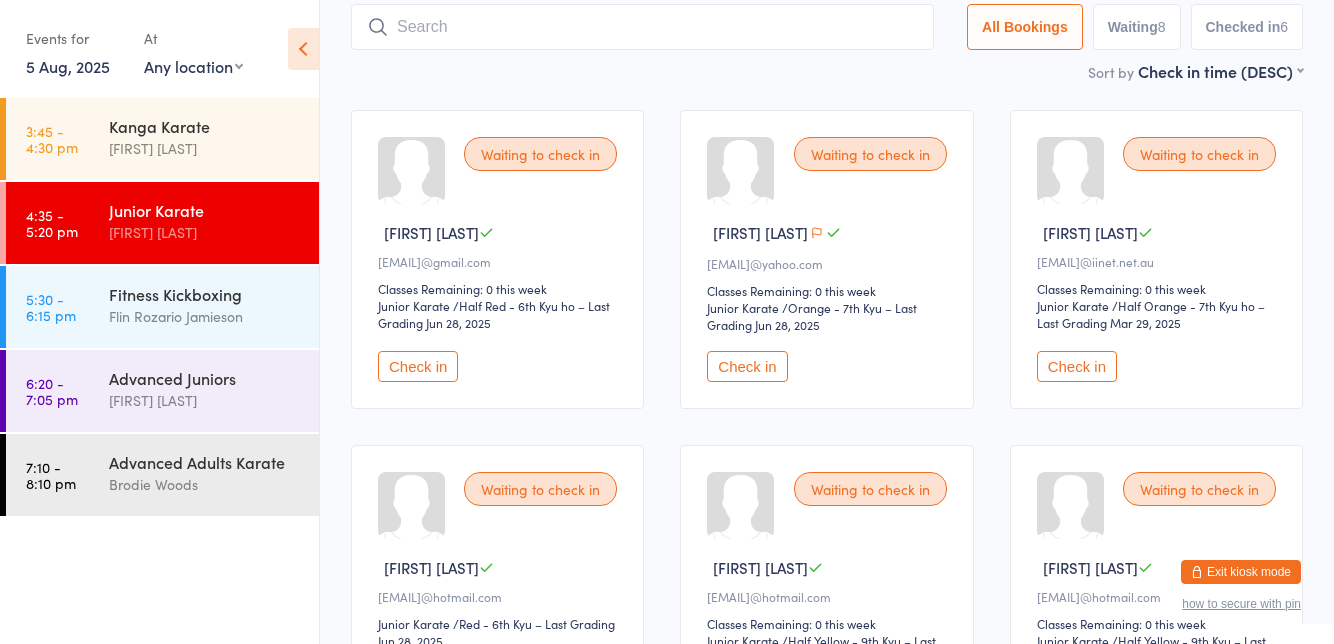scroll, scrollTop: 132, scrollLeft: 0, axis: vertical 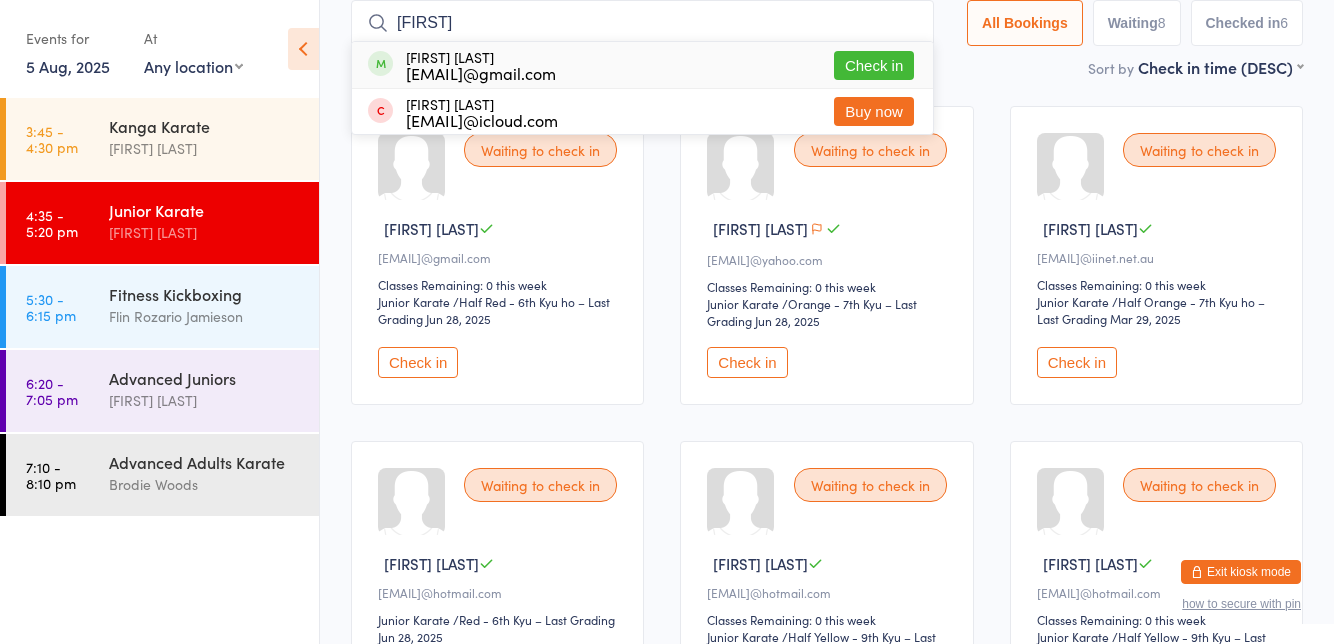 type on "[FIRST]" 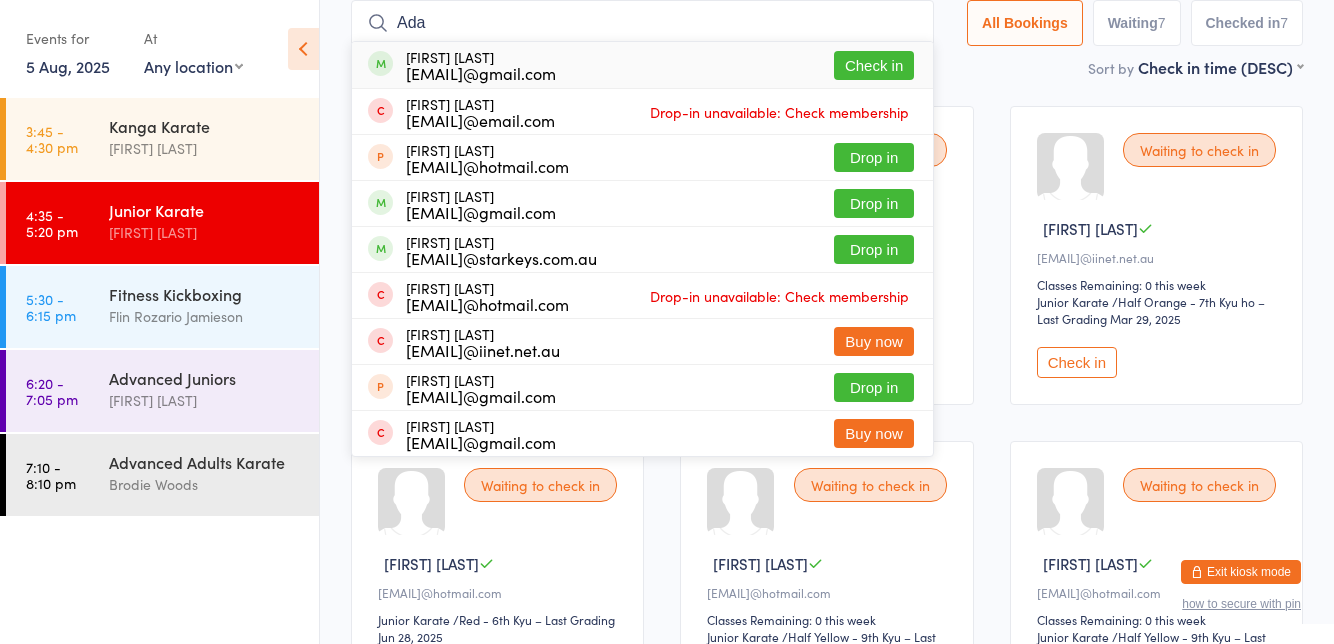 type on "Ada" 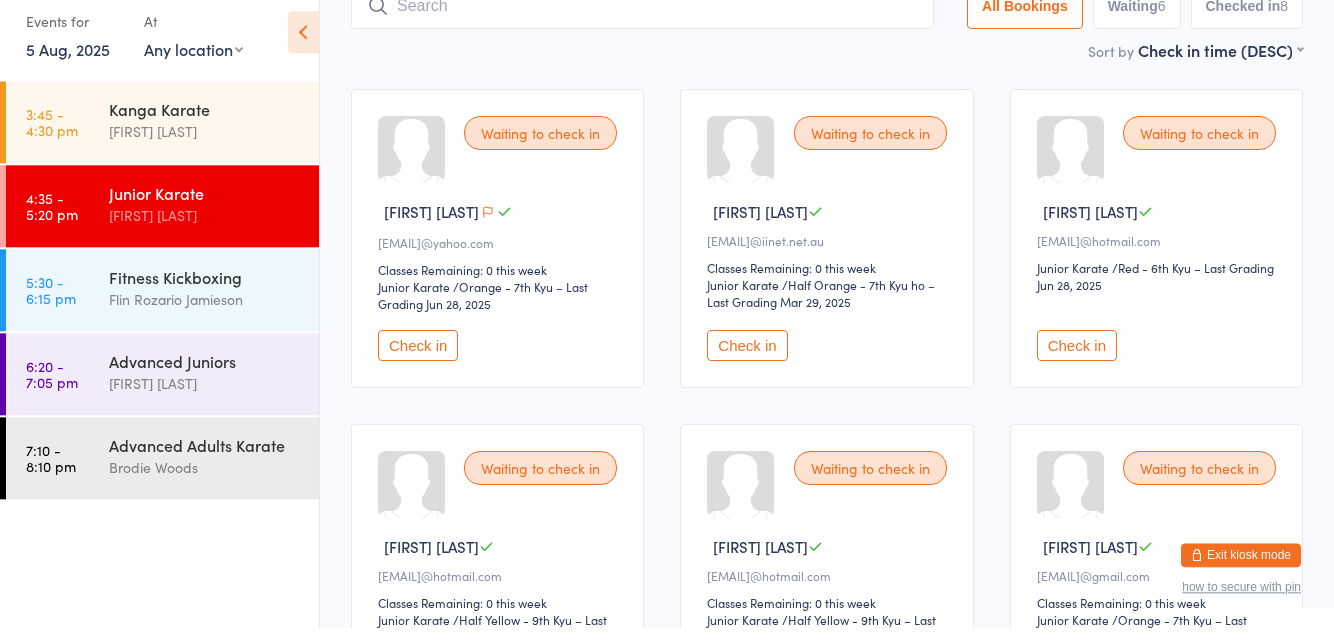 click on "Check in" at bounding box center [500, 362] 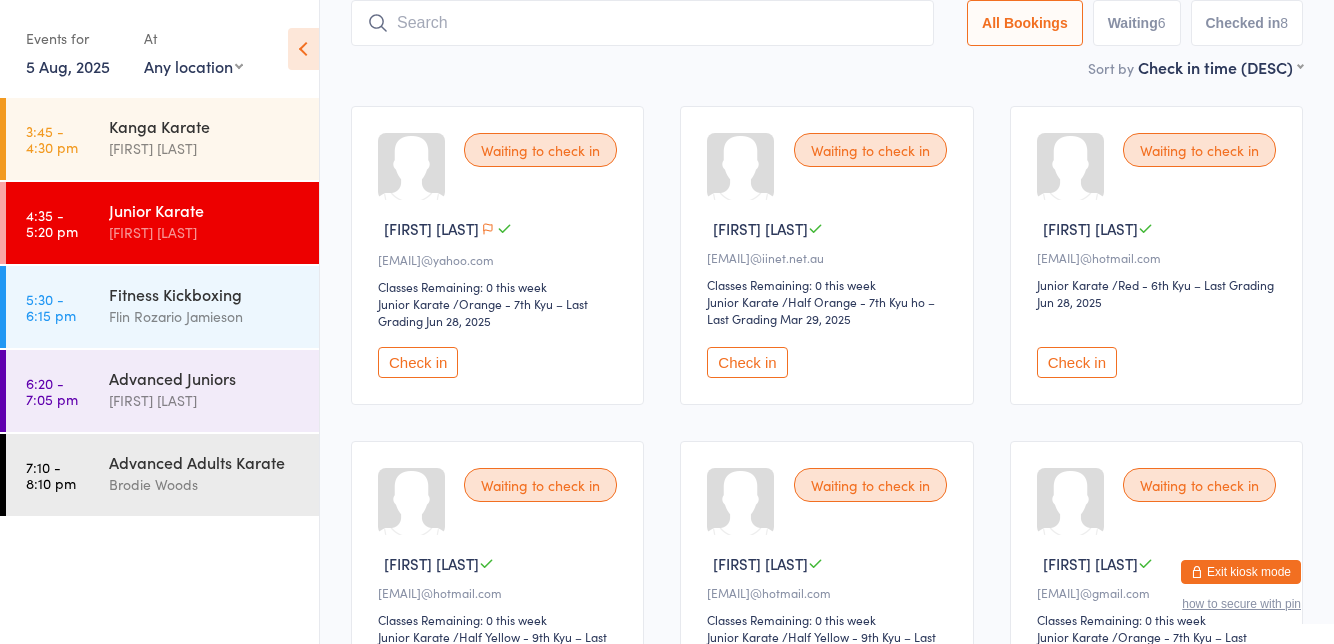 click on "Check in" at bounding box center [418, 362] 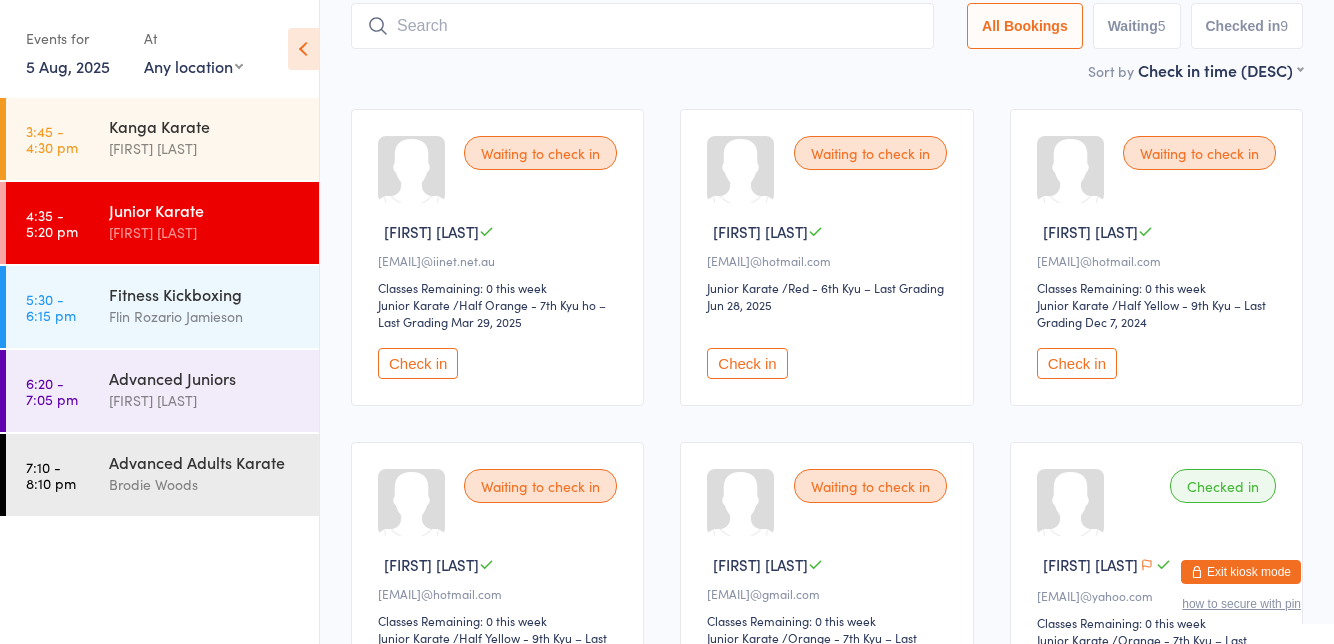 scroll, scrollTop: 0, scrollLeft: 0, axis: both 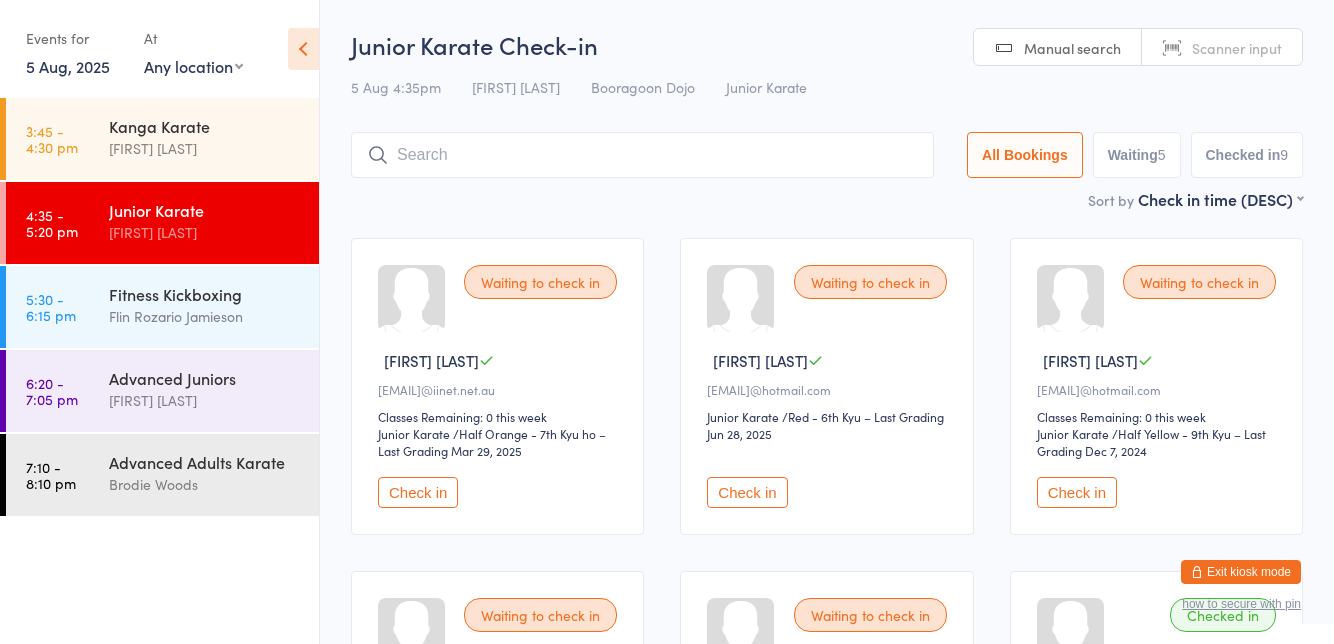 click at bounding box center [642, 155] 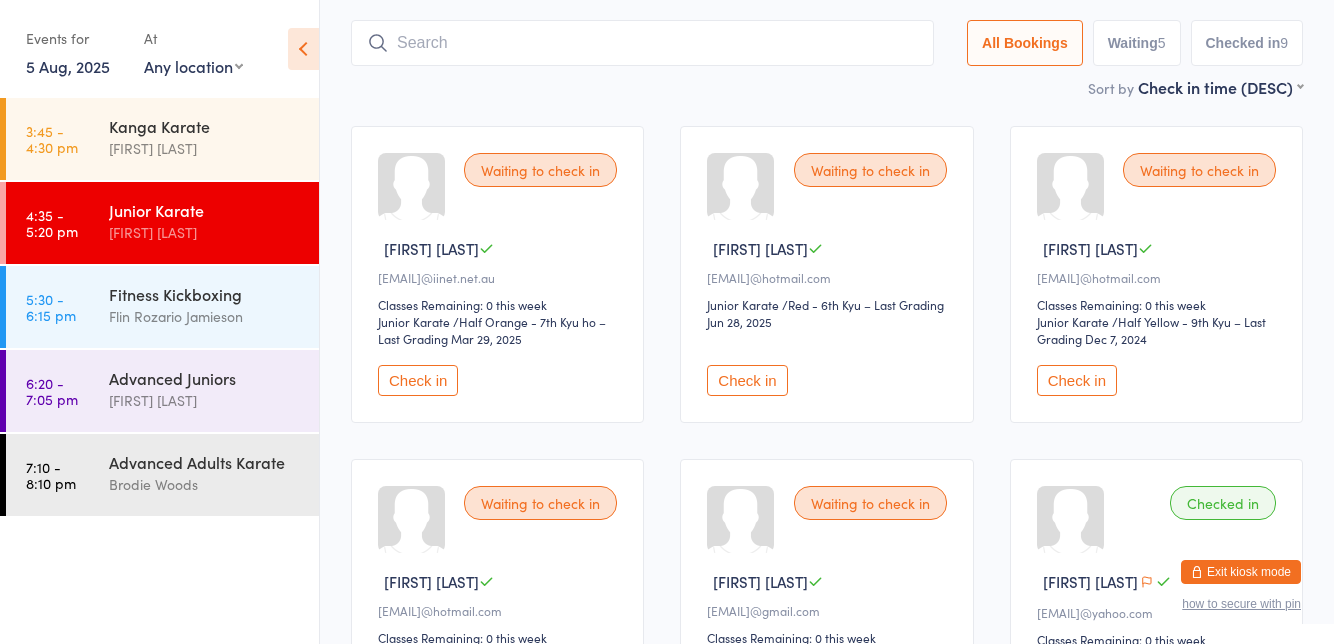 scroll, scrollTop: 132, scrollLeft: 0, axis: vertical 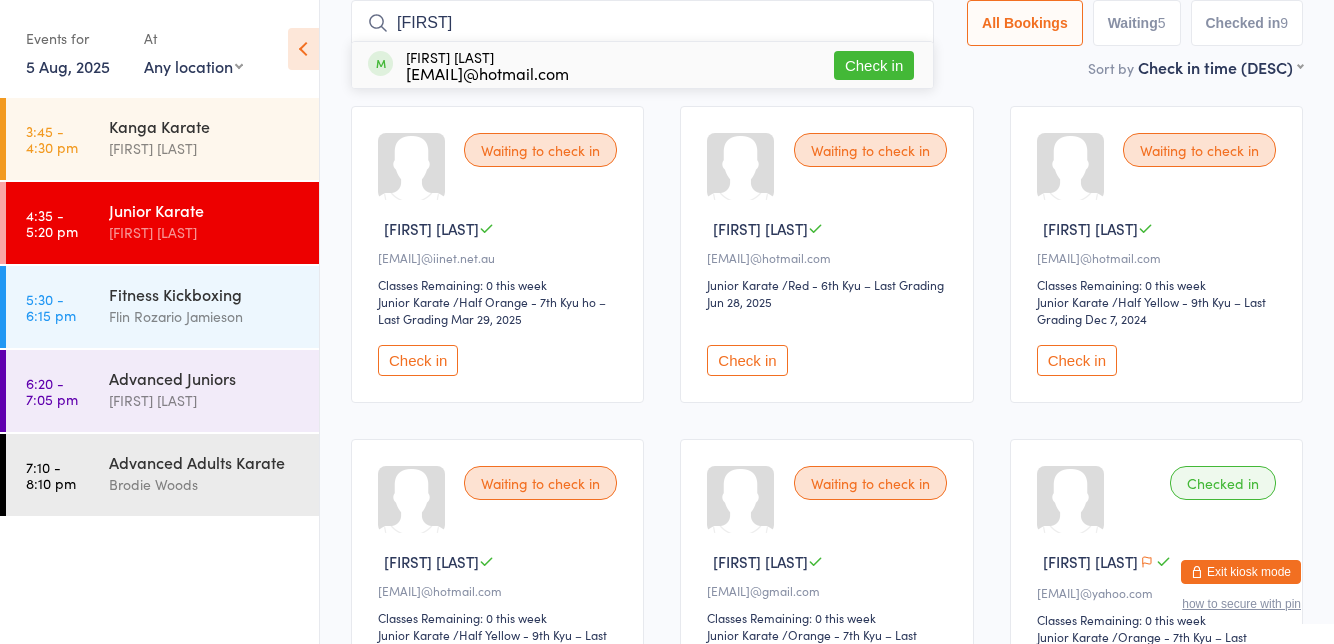 type on "[FIRST]" 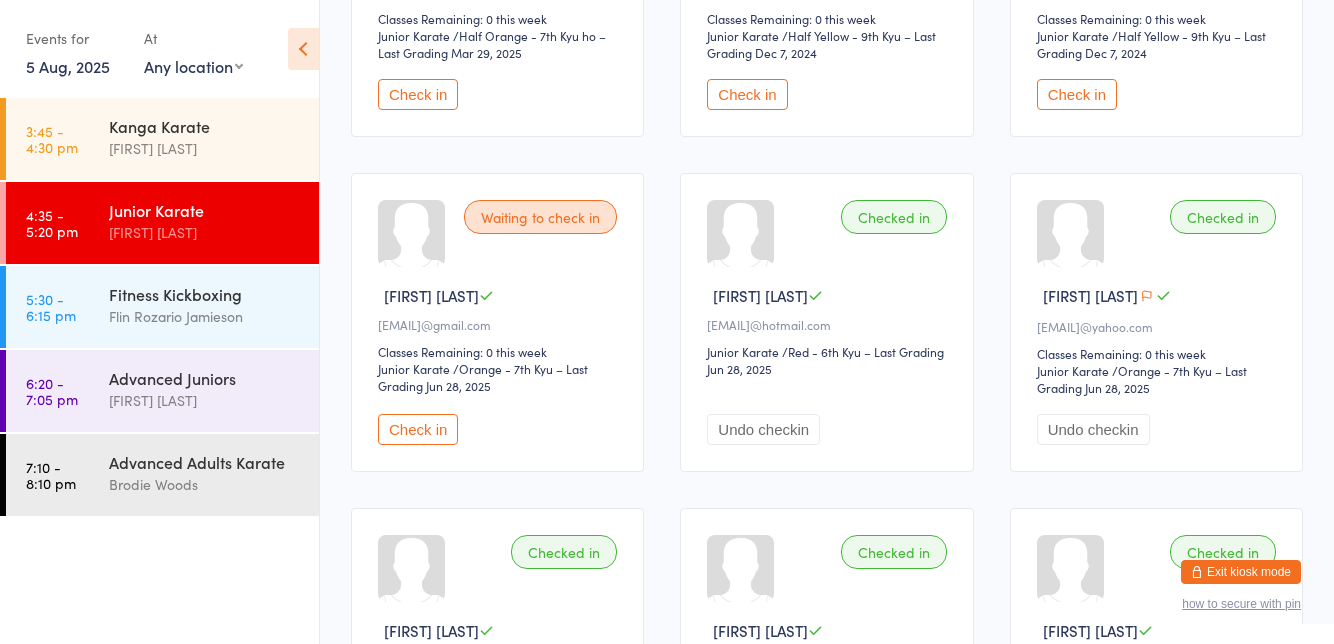 scroll, scrollTop: 0, scrollLeft: 0, axis: both 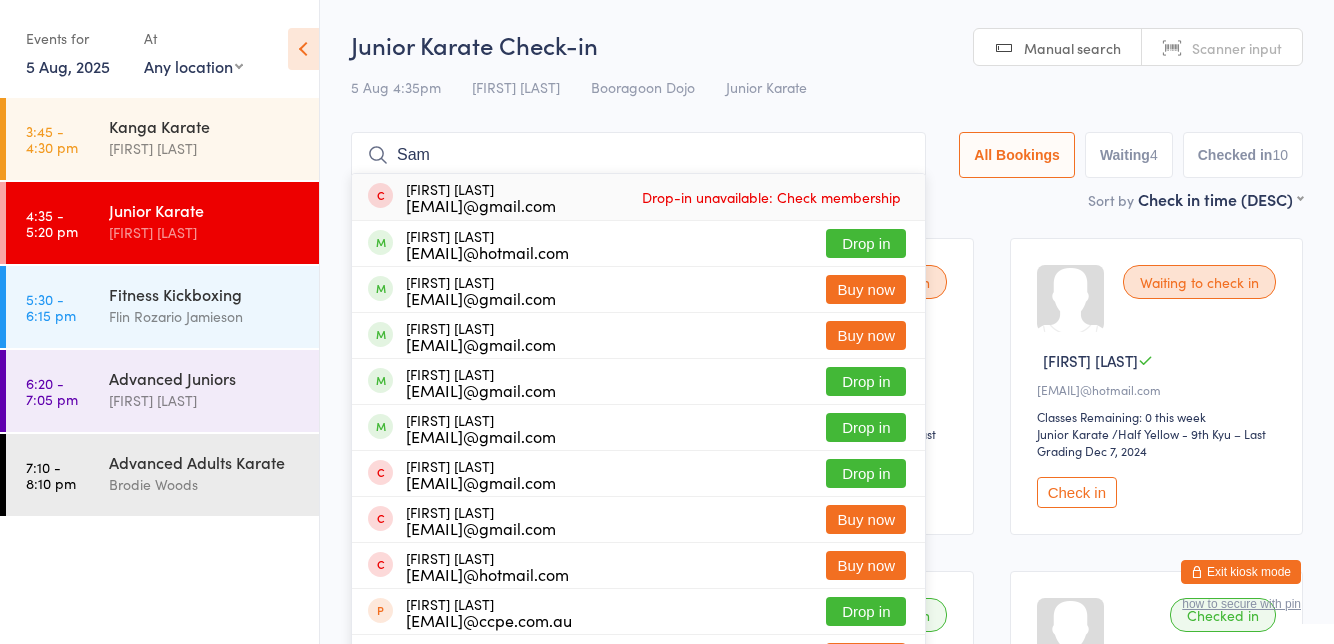 type on "Sam" 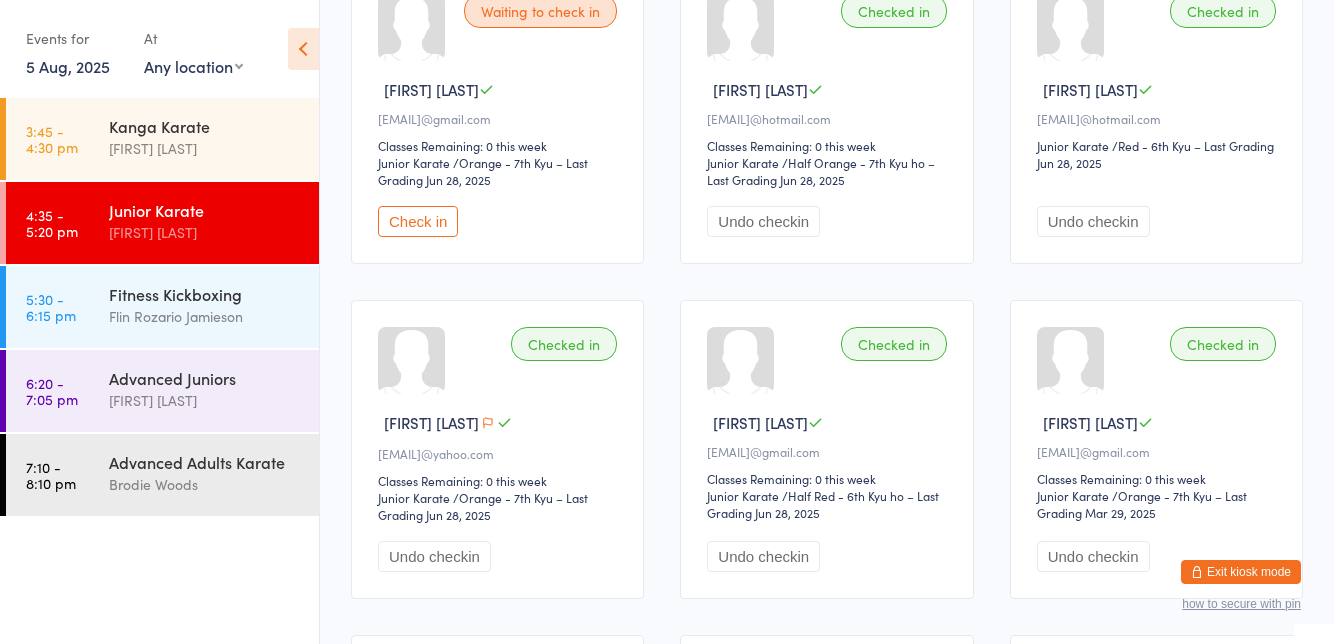 scroll, scrollTop: 604, scrollLeft: 0, axis: vertical 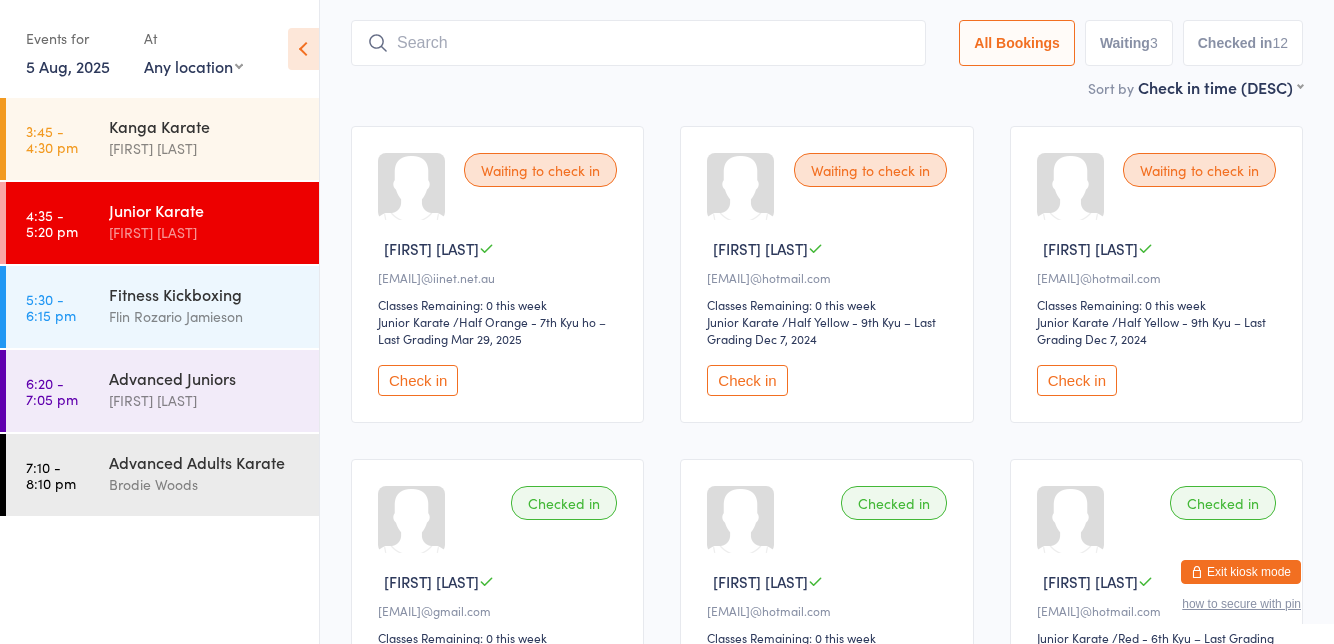click on "Check in" at bounding box center (1077, 380) 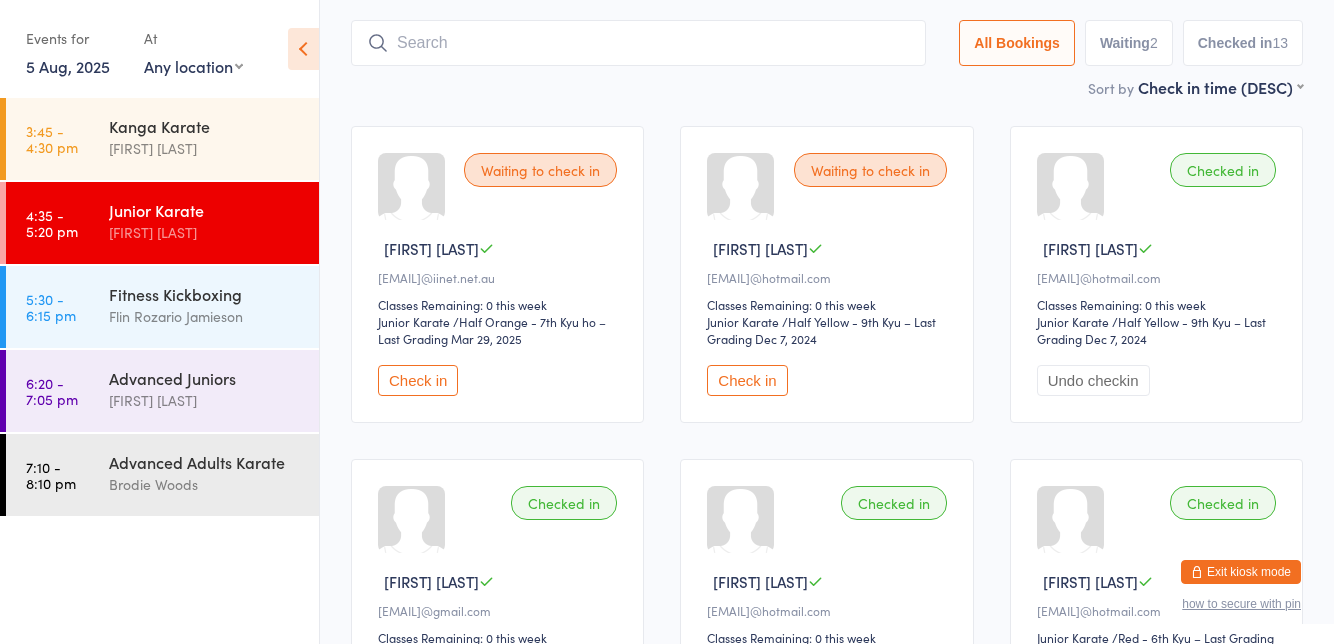 click at bounding box center [638, 43] 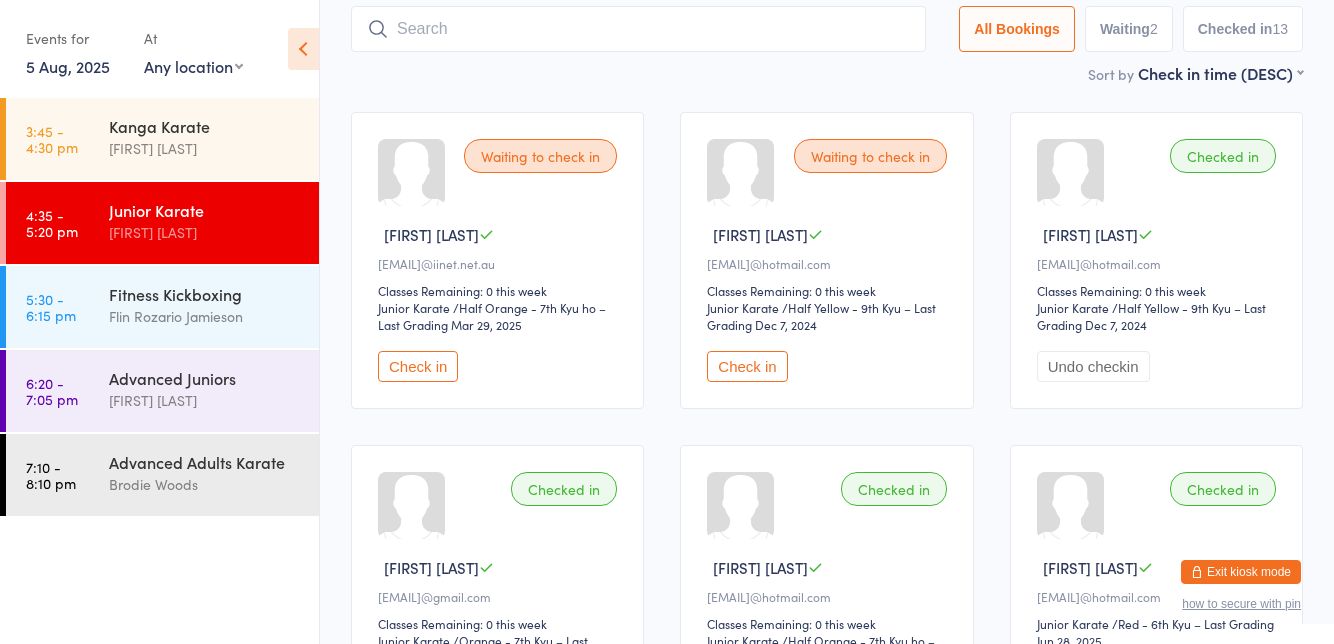 scroll, scrollTop: 132, scrollLeft: 0, axis: vertical 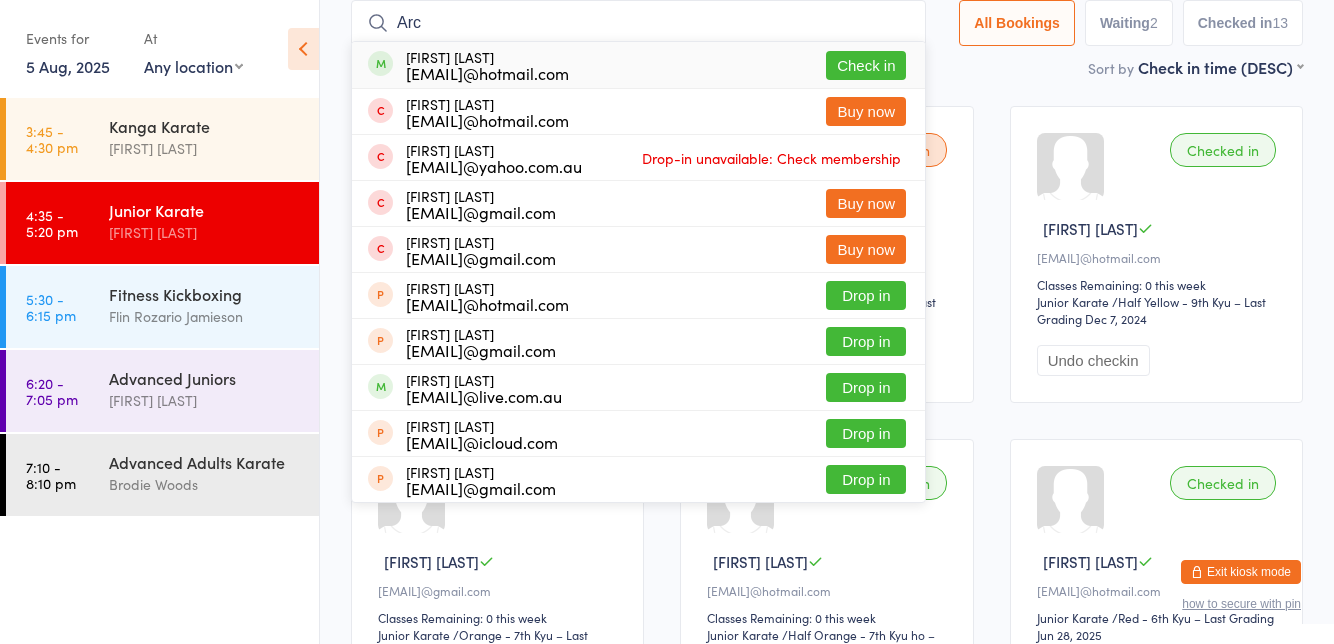 type on "Arc" 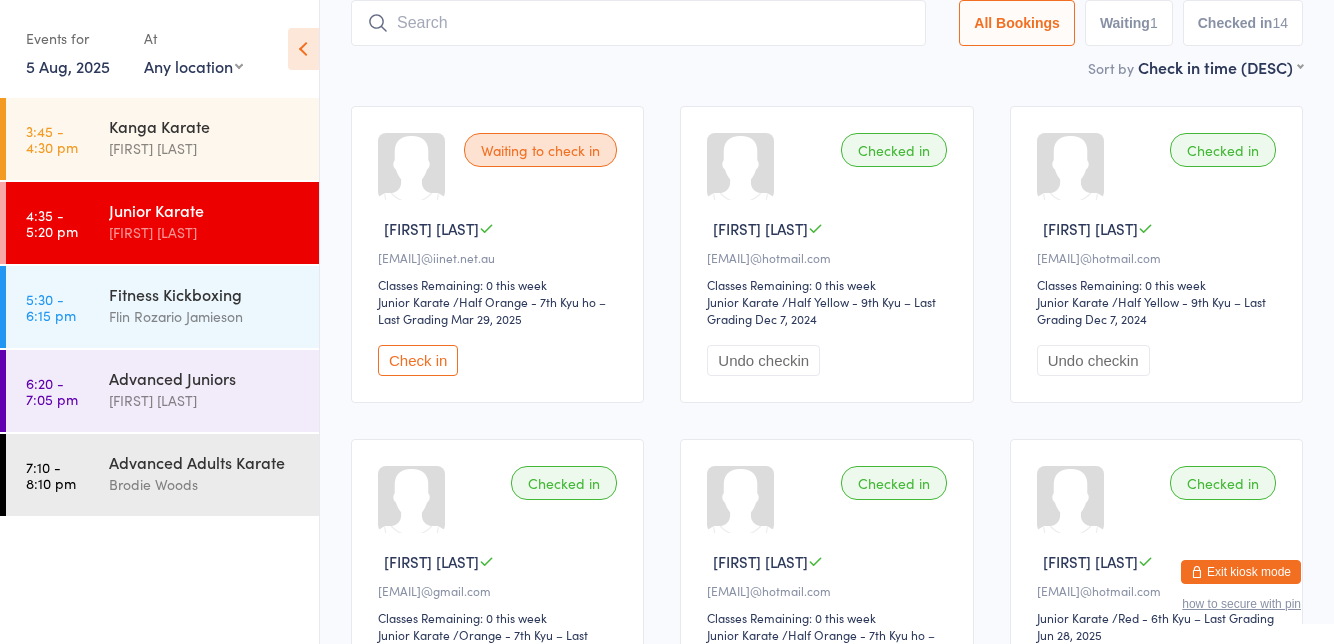 click on "Check in" at bounding box center (418, 360) 